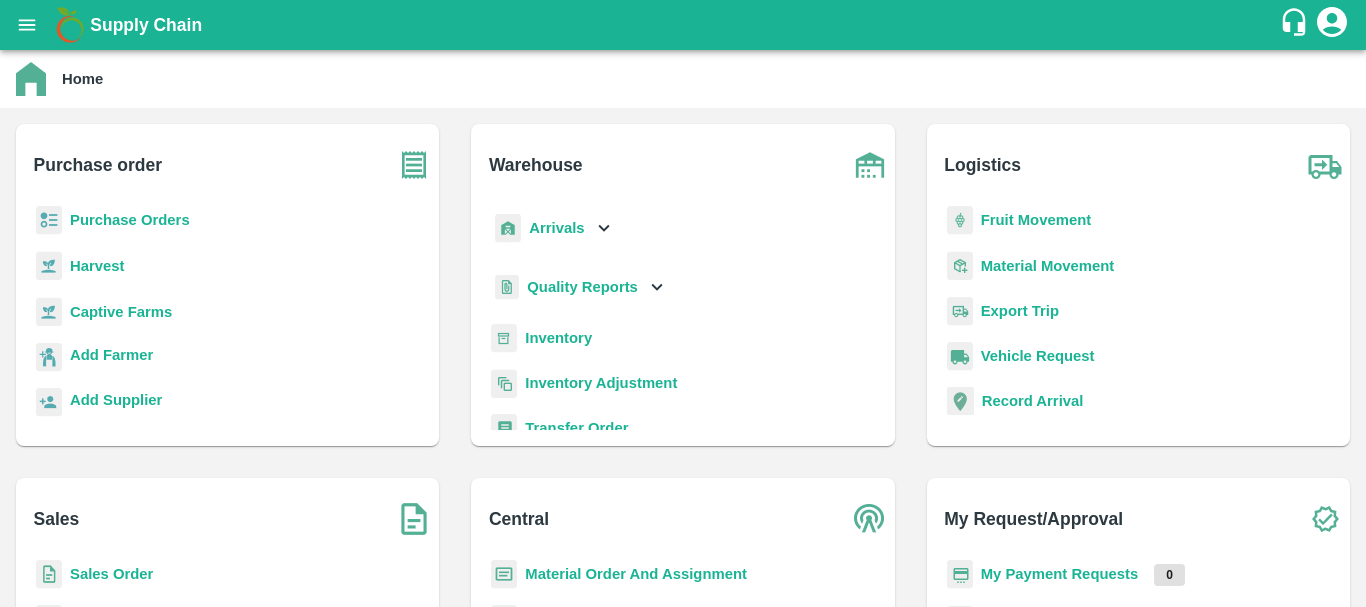 scroll, scrollTop: 0, scrollLeft: 0, axis: both 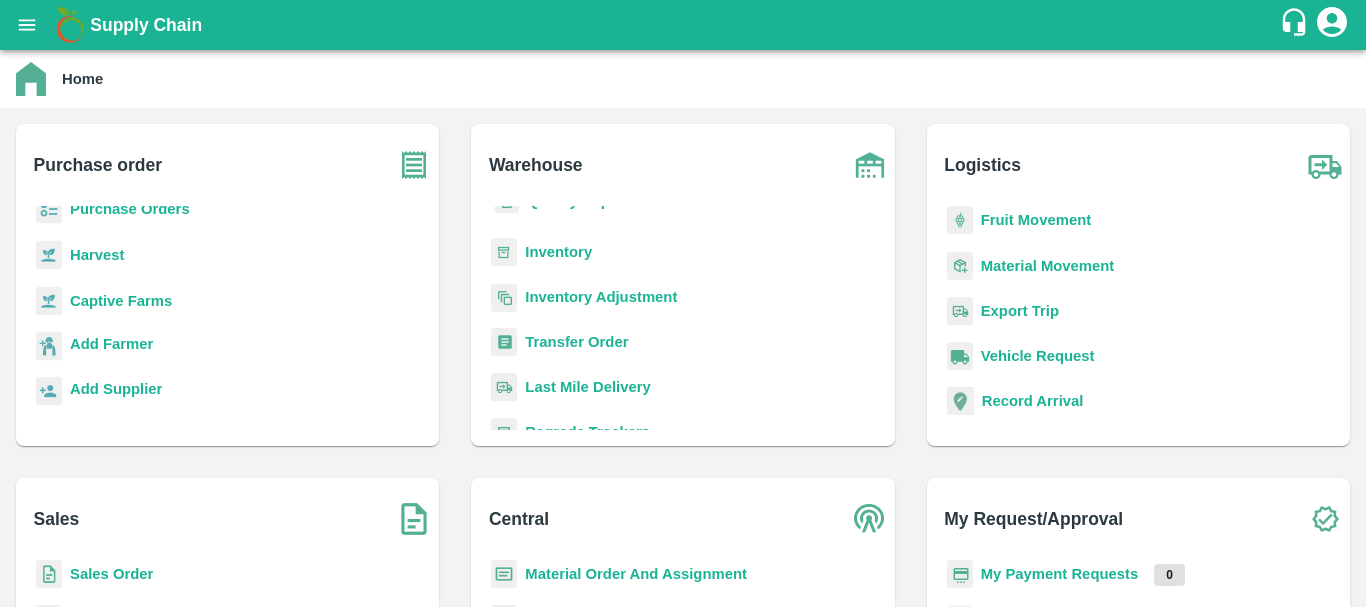 click on "Sales Order" at bounding box center (111, 574) 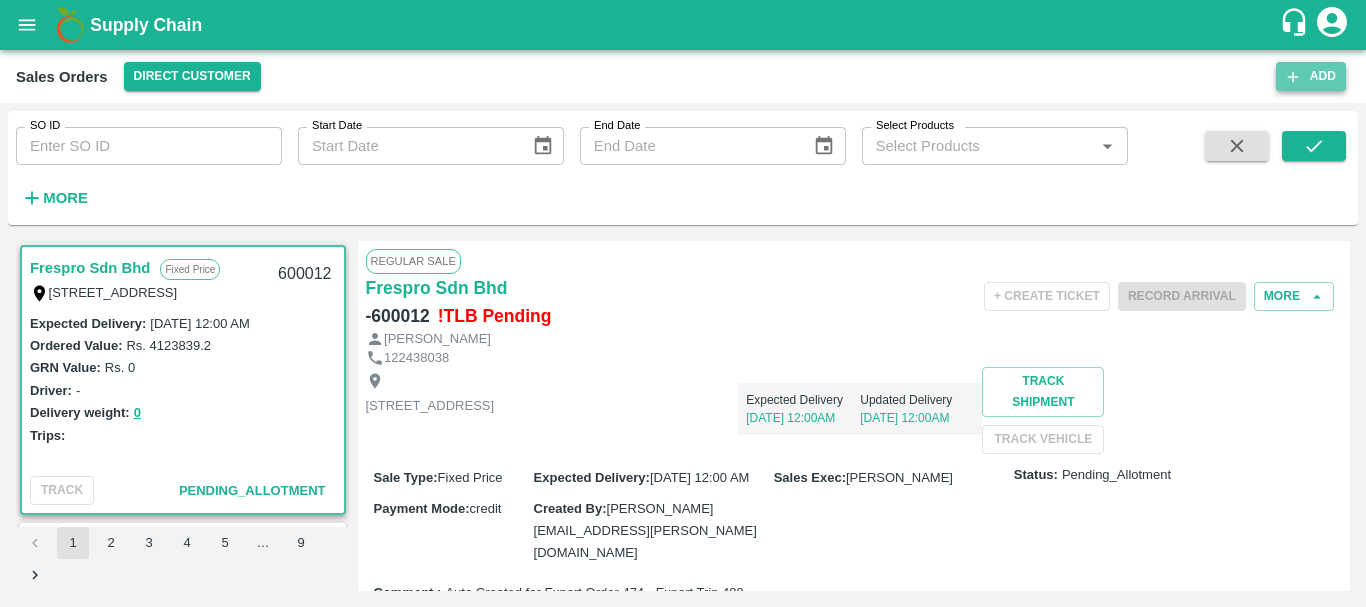 click on "Add" at bounding box center [1311, 76] 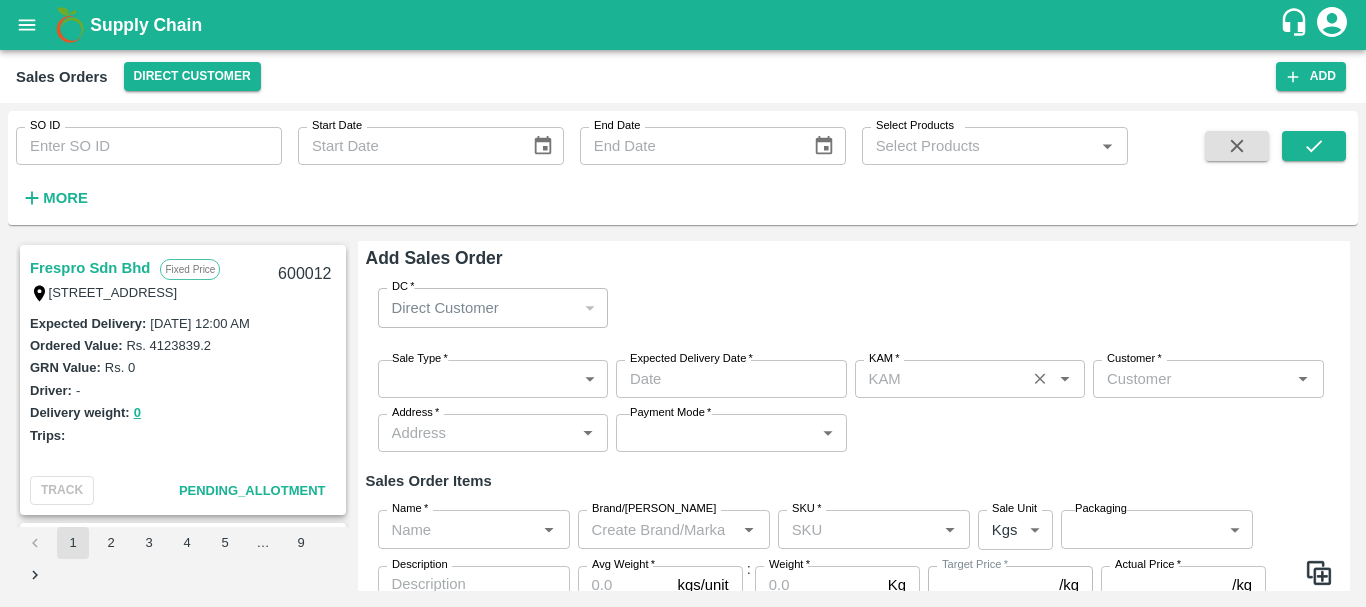 scroll, scrollTop: 99, scrollLeft: 0, axis: vertical 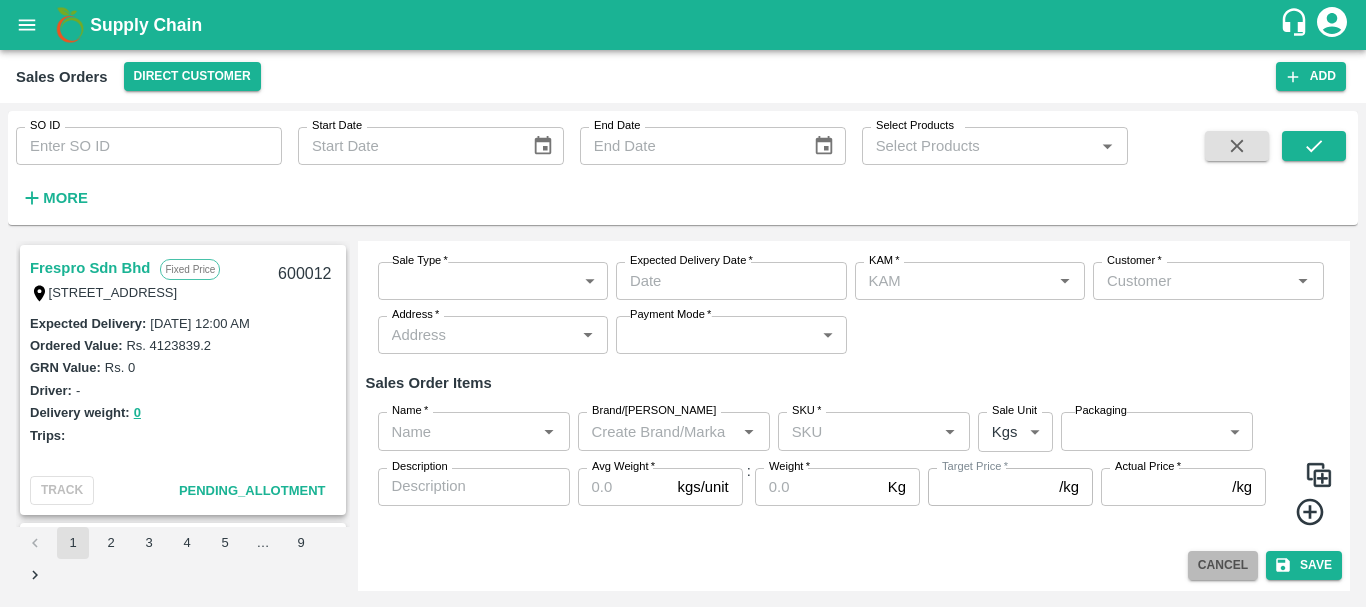 click on "Cancel" at bounding box center [1223, 565] 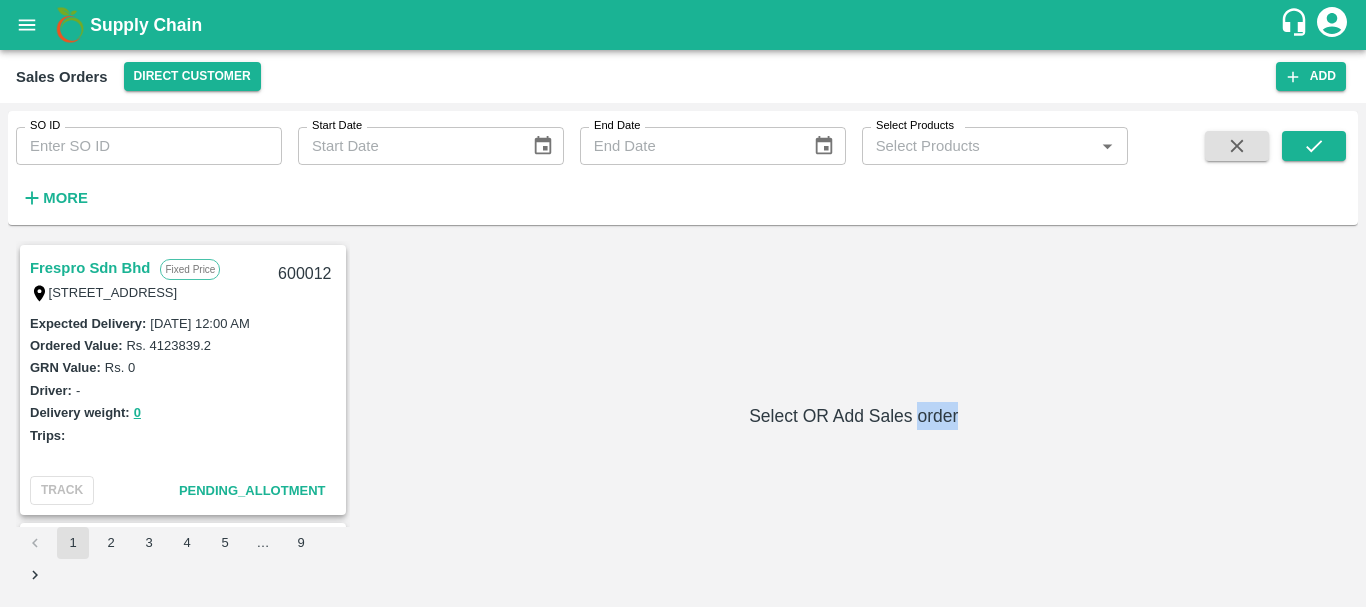 click on "Frespro Sdn Bhd [STREET_ADDRESS] Expected Delivery : [DATE] 12:00 AM Ordered Value: Rs.   4123839.2 GRN Value: Rs.   0 Driver:  -  Delivery weight: 0 Trips: TRACK Pending_Allotment Chifu Global FZE Fixed Price LB15410A, [GEOGRAPHIC_DATA], [GEOGRAPHIC_DATA], [GEOGRAPHIC_DATA] 599999 Expected Delivery : [DATE] 12:00 AM Ordered Value: Rs.   4314219 GRN Value: Rs.   0 Driver:  -  Delivery weight: 0 Trips: TRACK Pending_Allotment ABUSEEDO TRADING L.L.C Fixed Price Shop [STREET_ADDRESS] Fruit and Vegetable Market, [STREET_ADDRESS] Expected Delivery : [DATE] 12:00 AM Ordered Value: Rs.   983351.6 GRN Value: Rs.   0 Driver: [PERSON_NAME] - 9987002386 Delivery weight: 0 Trips: #84944 (Port Trip) TRACK Pending_Allotment ABUSEEDO TRADING L.L.C Fixed Price Shop [STREET_ADDRESS] Central Fruit and Vegetable Market, PO BOX 4494 [GEOGRAPHIC_DATA]-U.A.E. 599988 Expected Delivery : Ordered Value:" at bounding box center (683, 416) 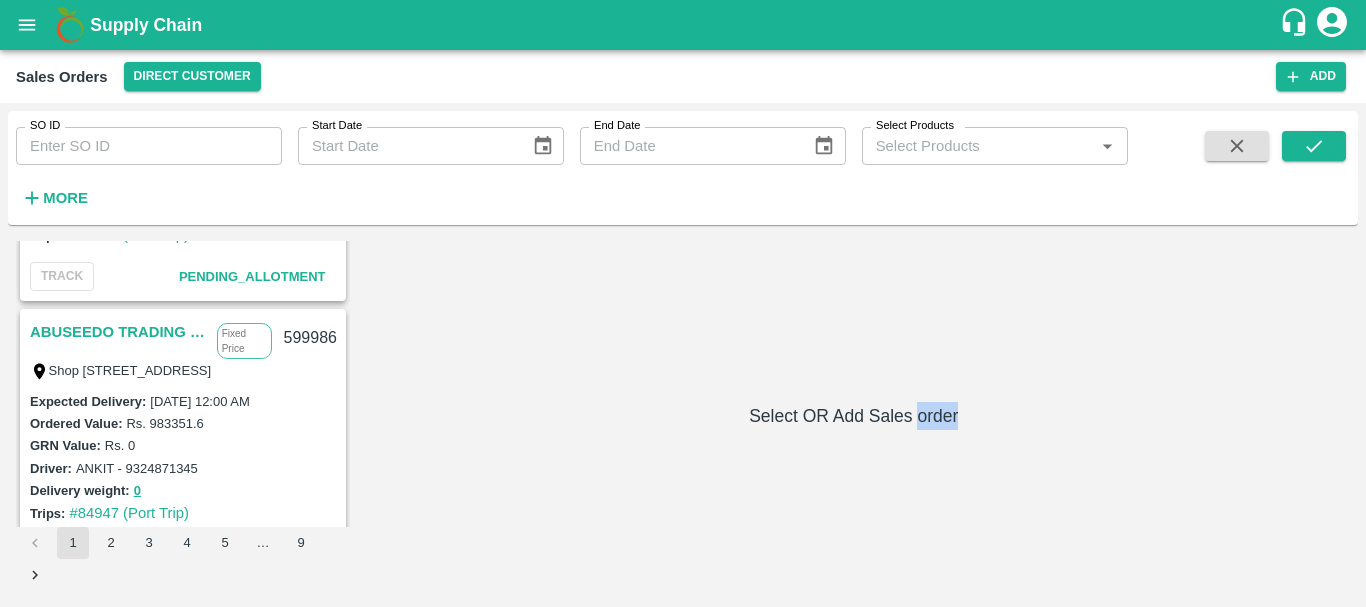 scroll, scrollTop: 1316, scrollLeft: 0, axis: vertical 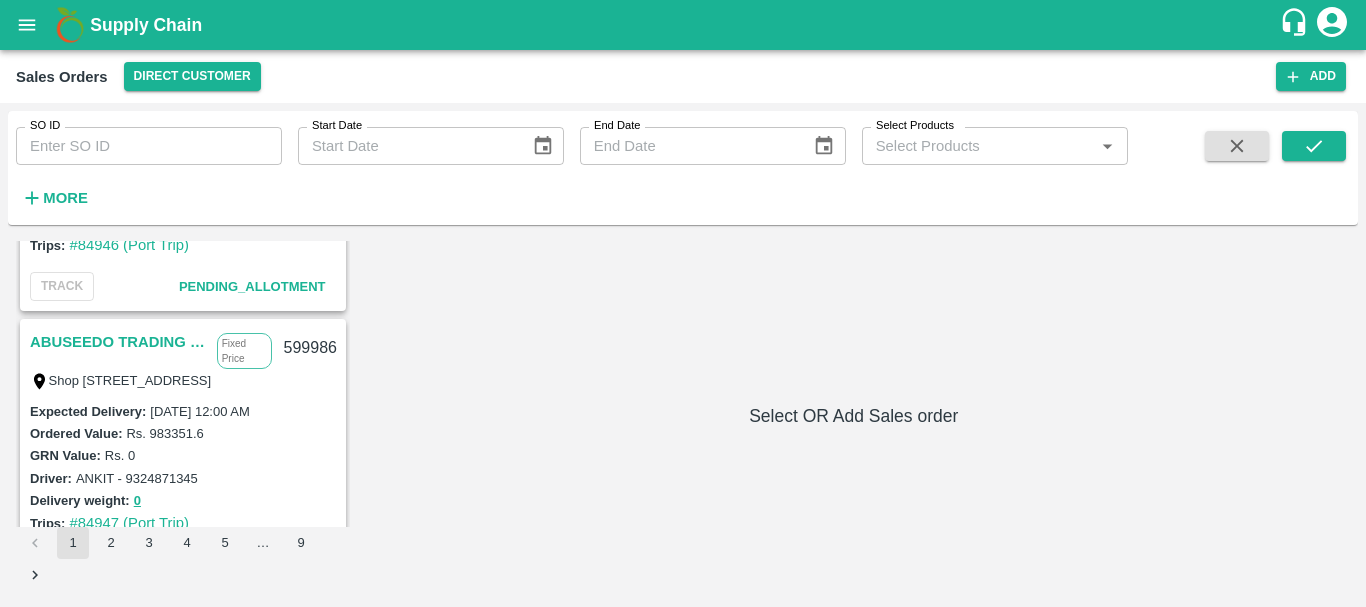 click on "ABUSEEDO TRADING L.L.C" at bounding box center (118, 342) 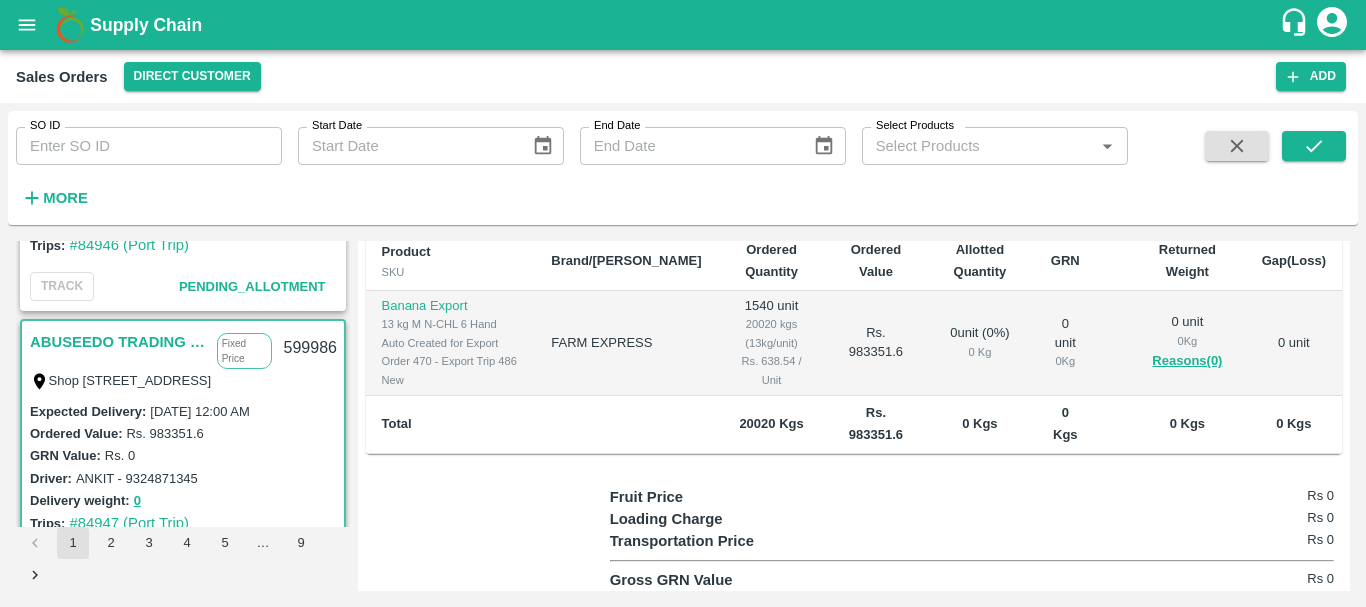 scroll, scrollTop: 0, scrollLeft: 0, axis: both 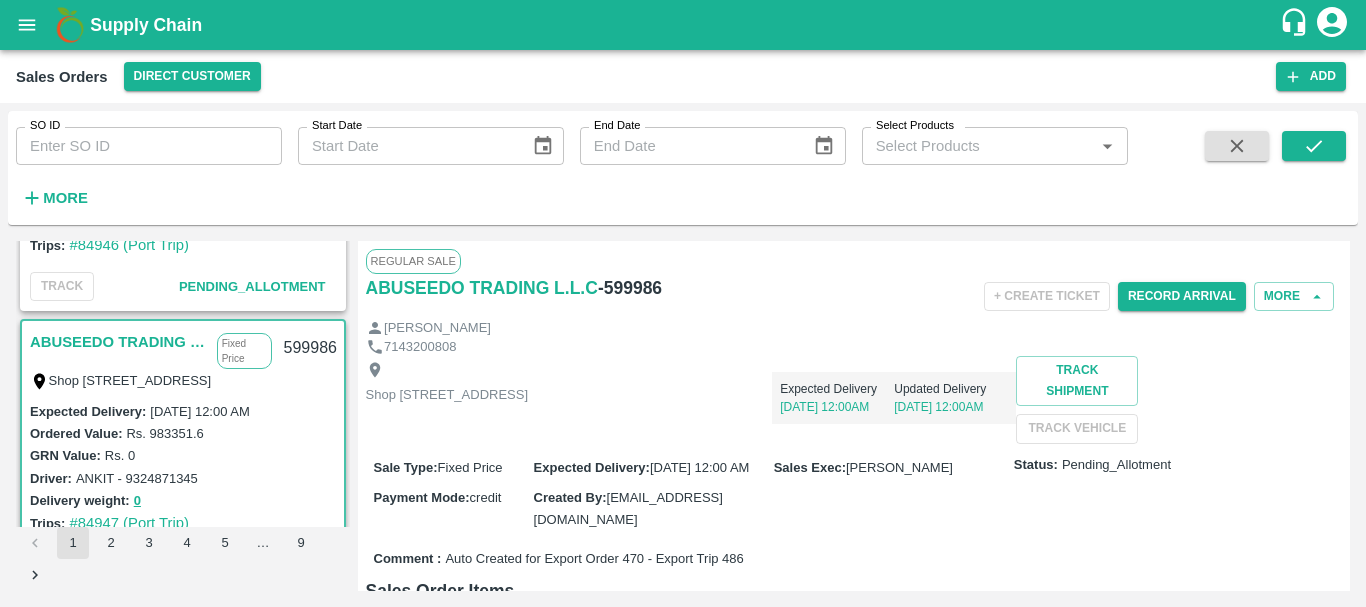 click on "- 599986" at bounding box center [630, 288] 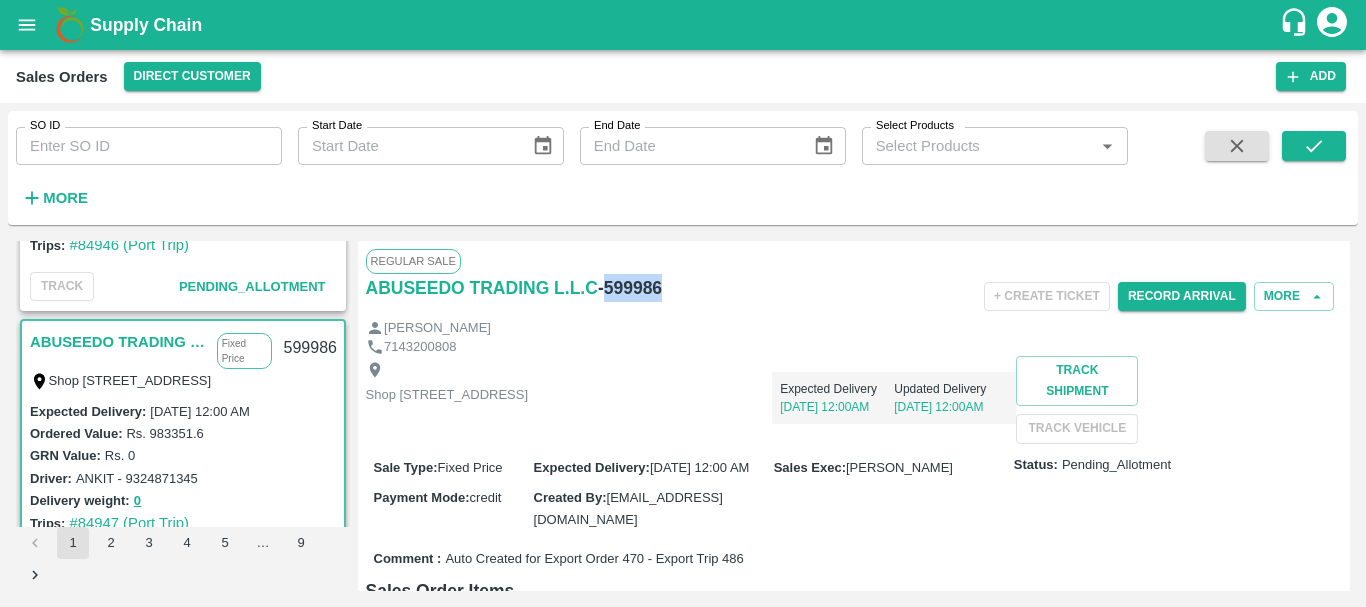 click on "- 599986" at bounding box center [630, 288] 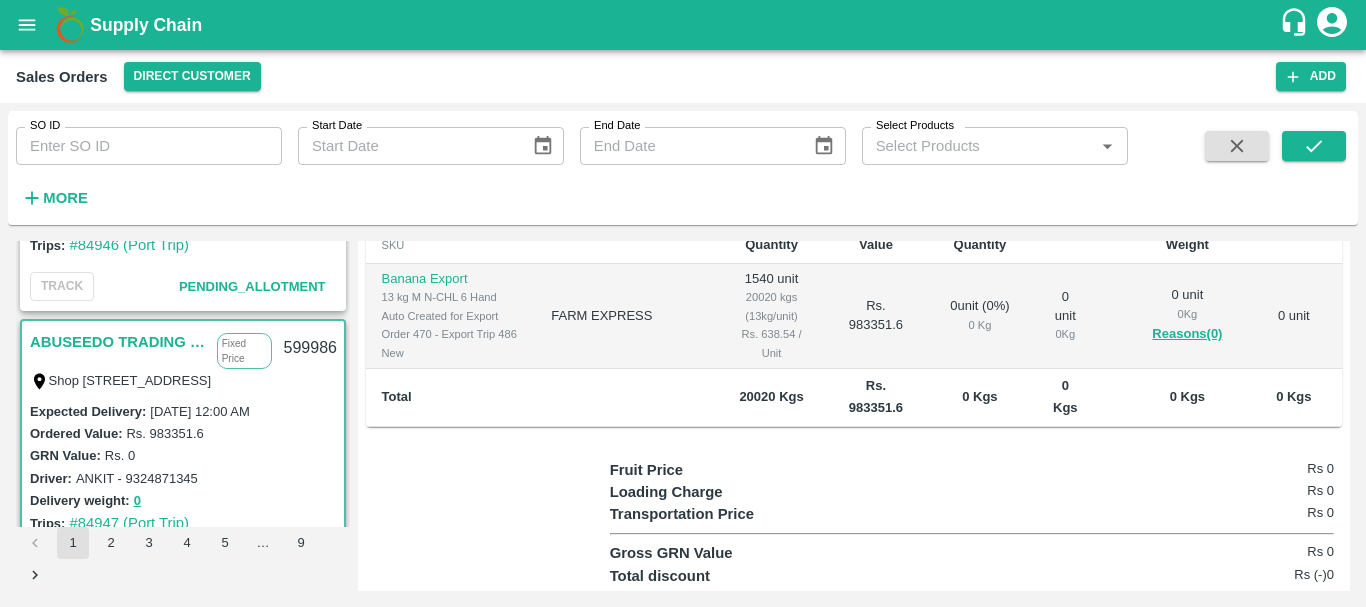 scroll, scrollTop: 398, scrollLeft: 0, axis: vertical 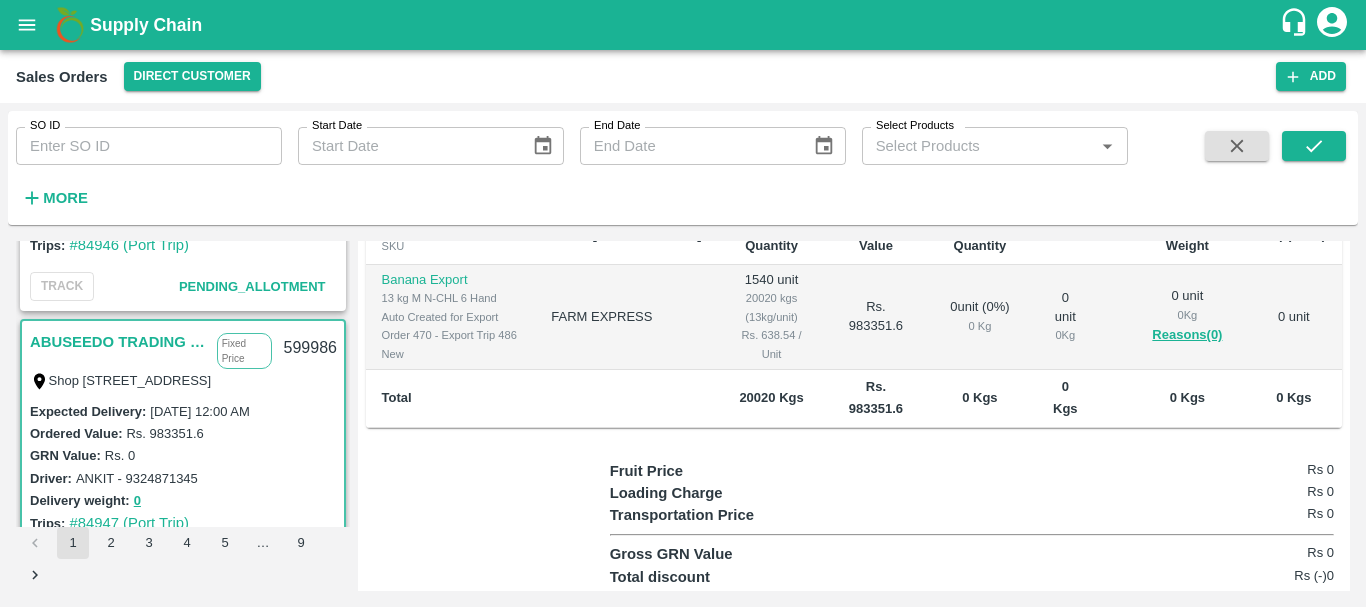 click on "1540 unit  20020 kgs (13kg/unit) Rs. 638.54 / Unit" at bounding box center (772, 318) 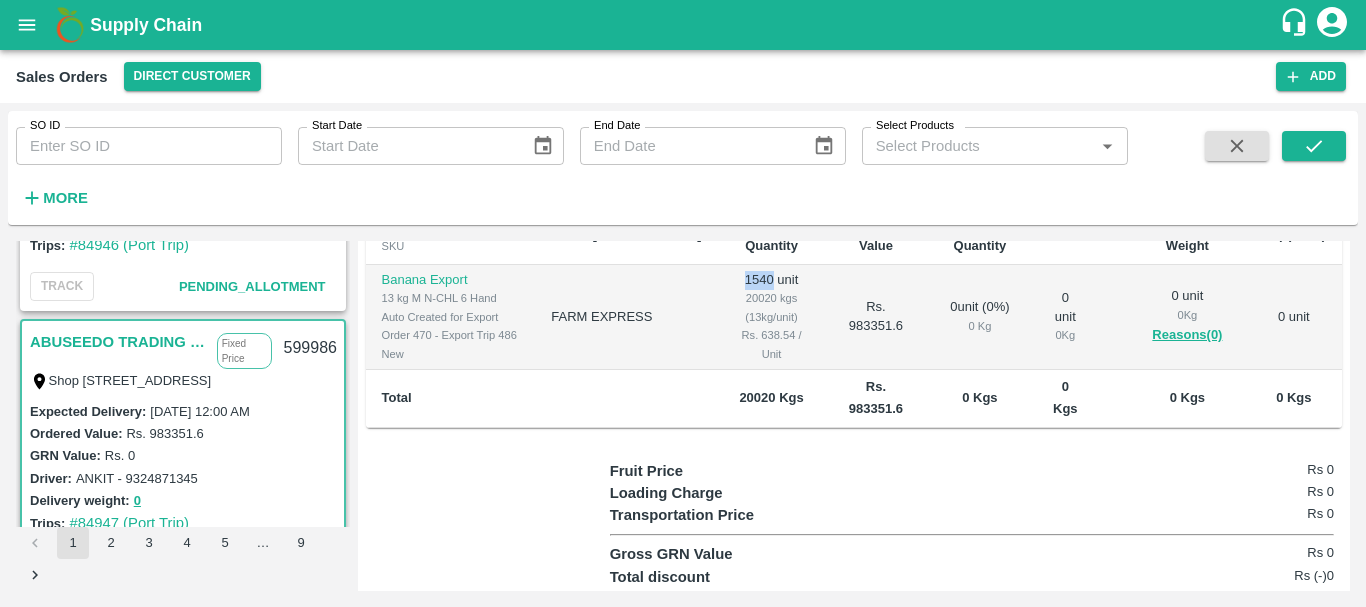 click on "1540 unit  20020 kgs (13kg/unit) Rs. 638.54 / Unit" at bounding box center [772, 318] 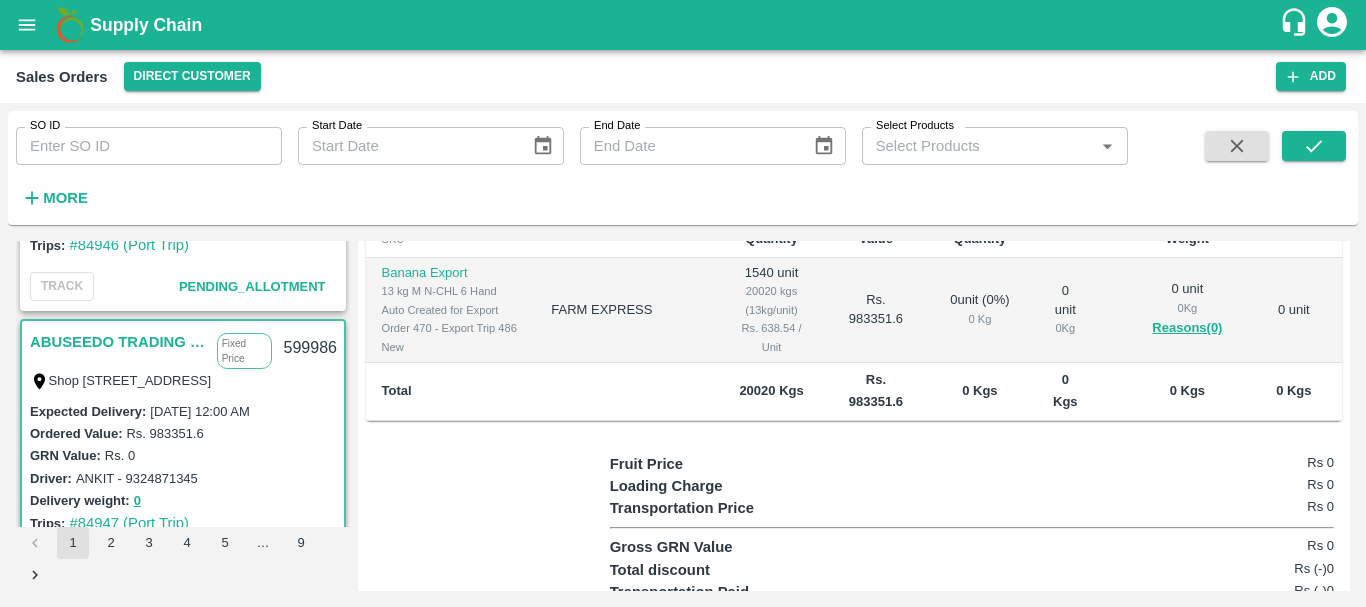 click on "20020 Kgs" at bounding box center (771, 390) 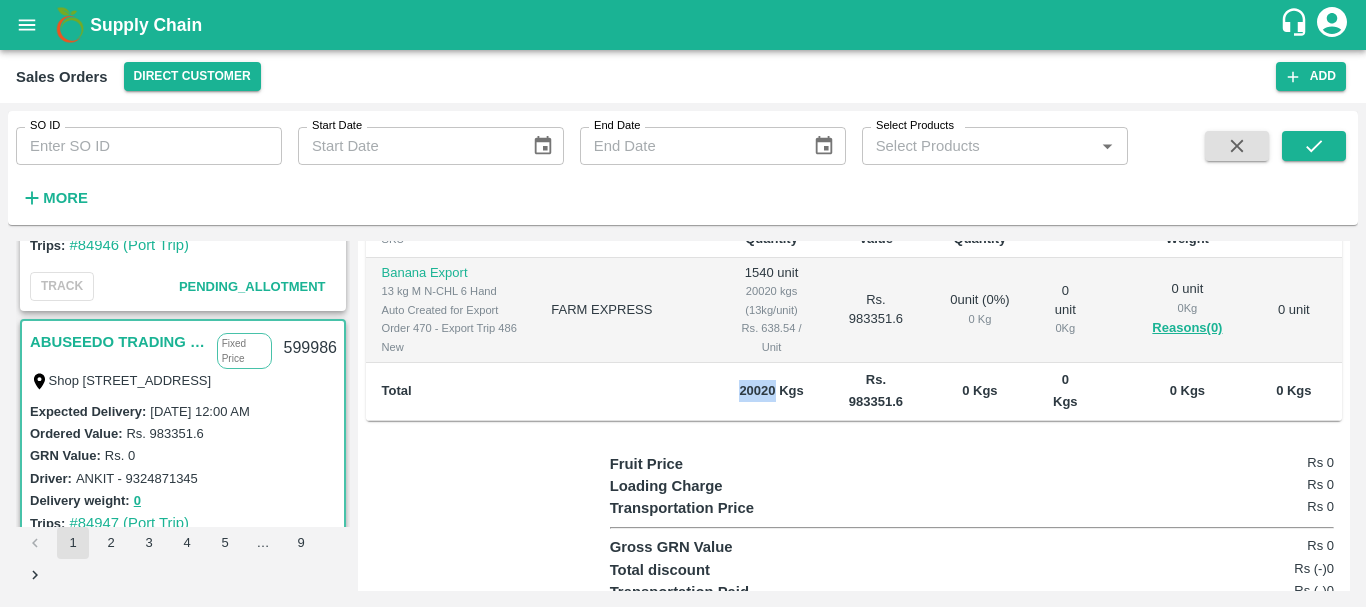 click on "20020 Kgs" at bounding box center (771, 390) 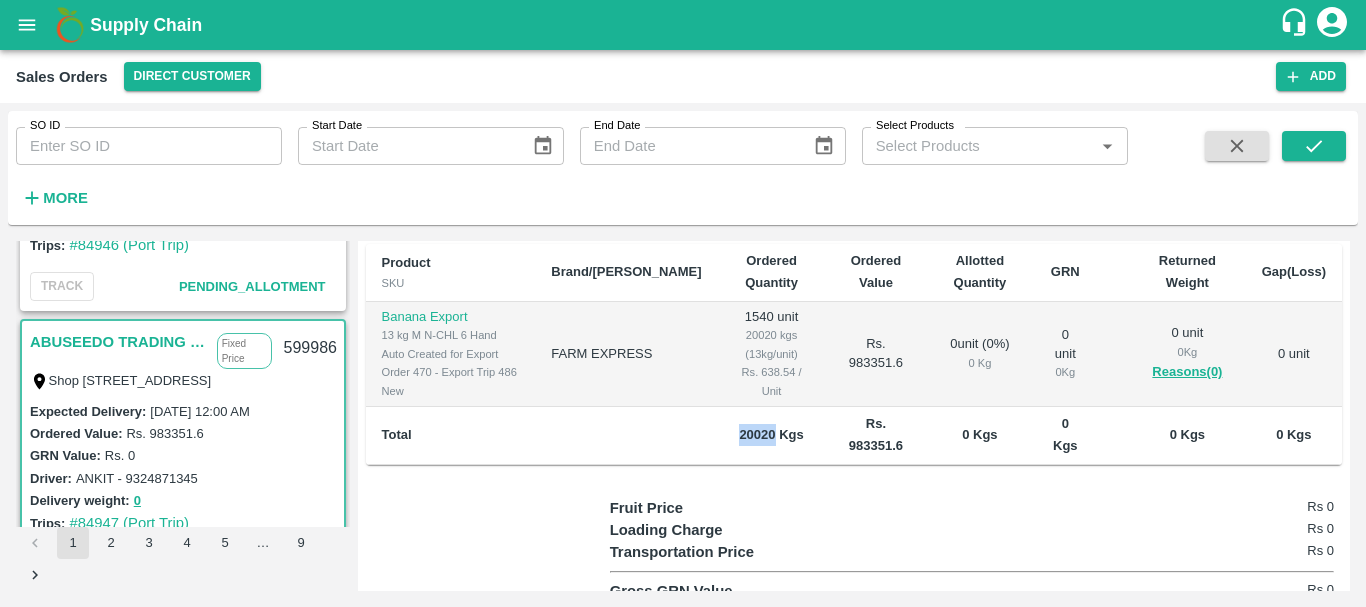 scroll, scrollTop: 360, scrollLeft: 0, axis: vertical 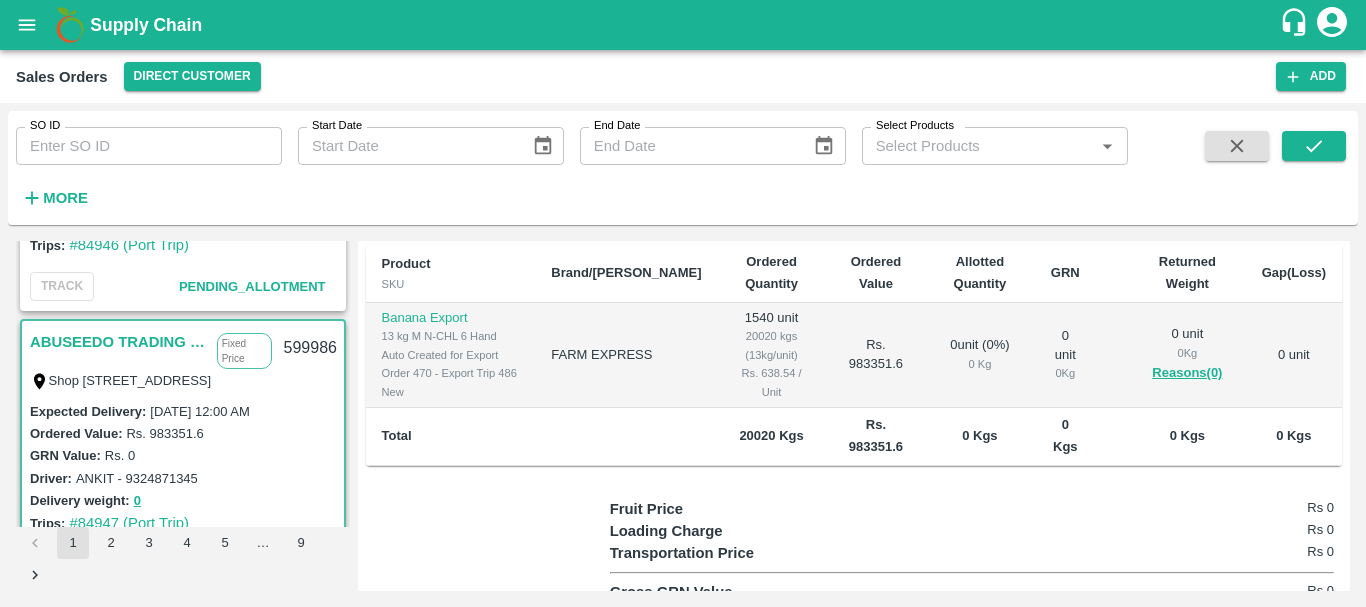 click on "1540 unit  20020 kgs (13kg/unit) Rs. 638.54 / Unit" at bounding box center [772, 356] 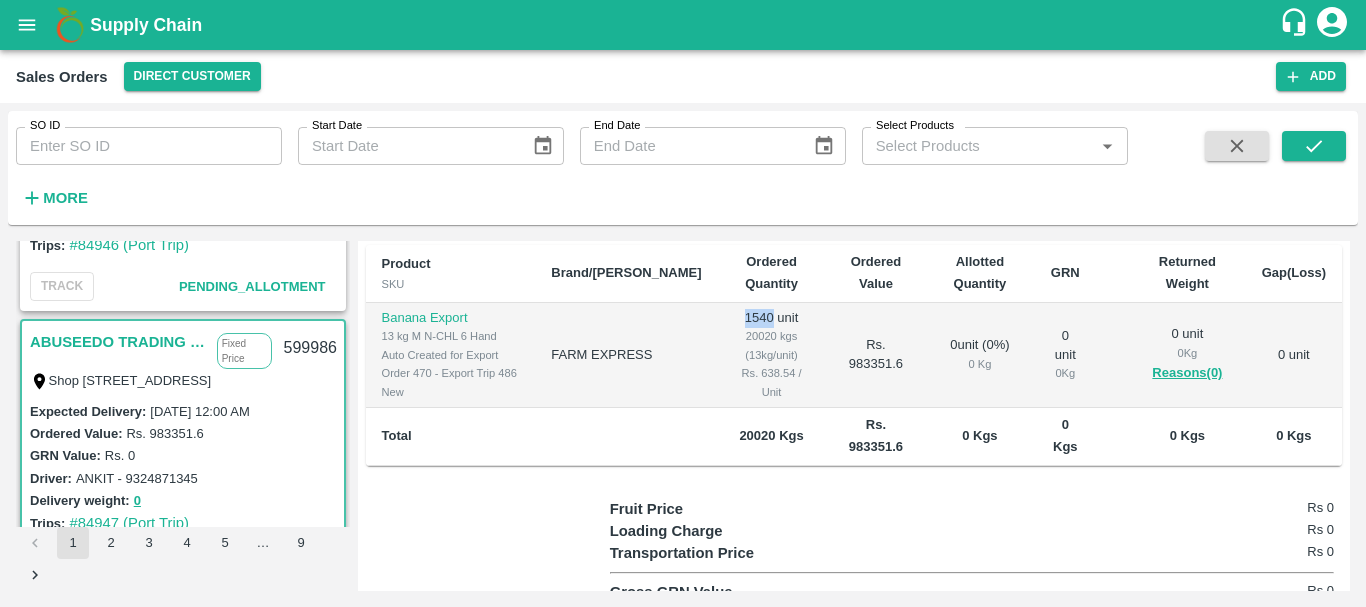 click on "1540 unit  20020 kgs (13kg/unit) Rs. 638.54 / Unit" at bounding box center (772, 356) 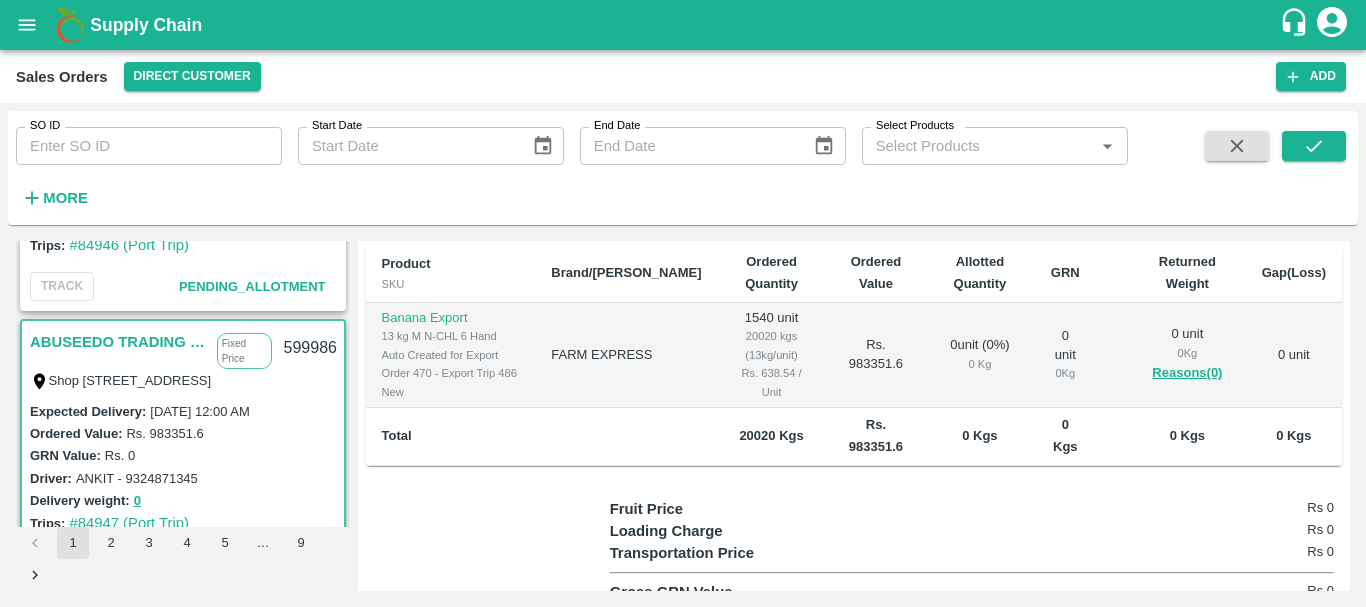 click on "Rs. 983351.6" at bounding box center (876, 356) 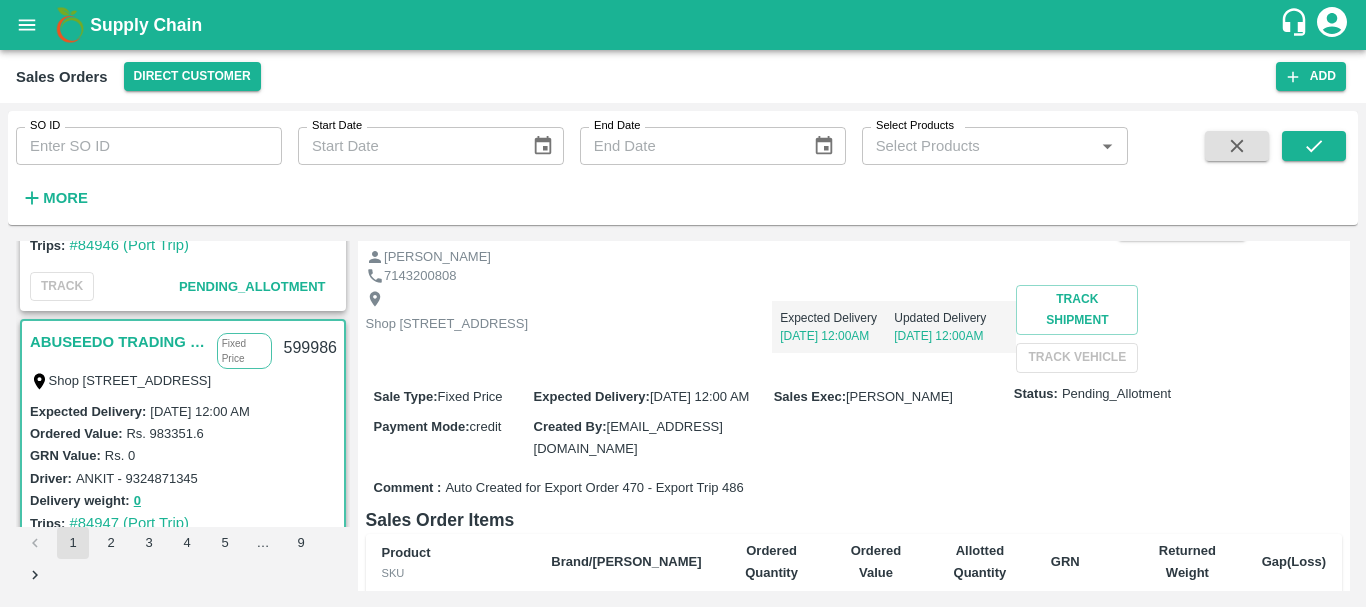 scroll, scrollTop: 0, scrollLeft: 0, axis: both 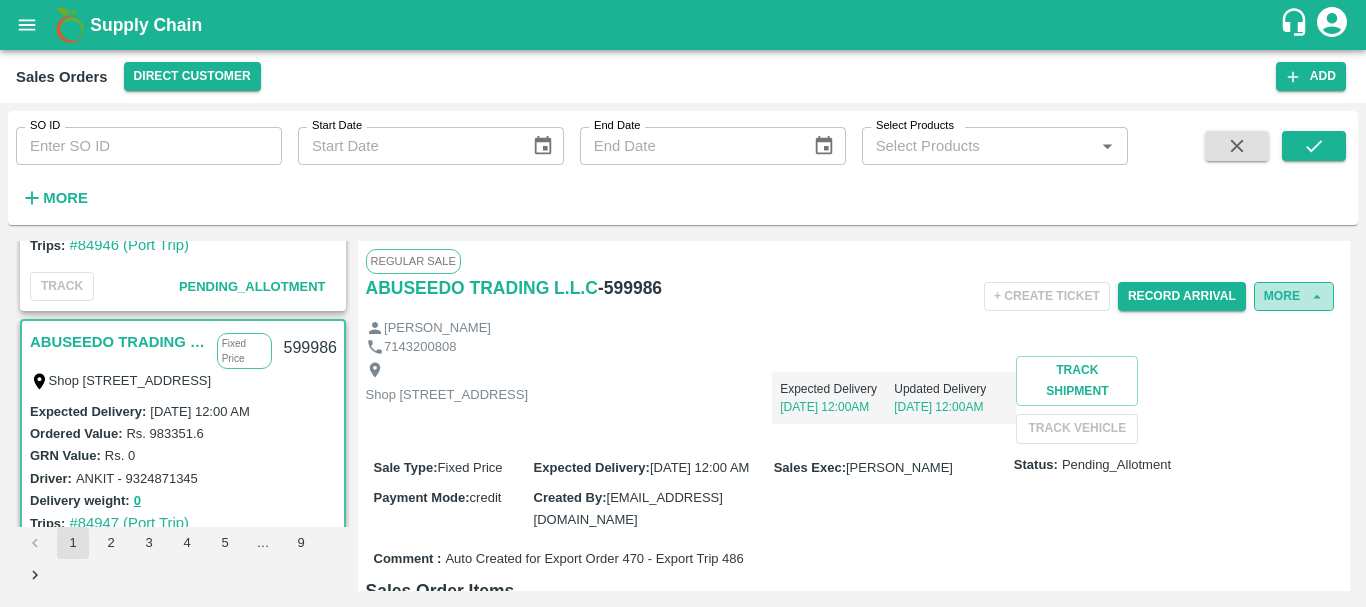 click on "More" at bounding box center (1294, 296) 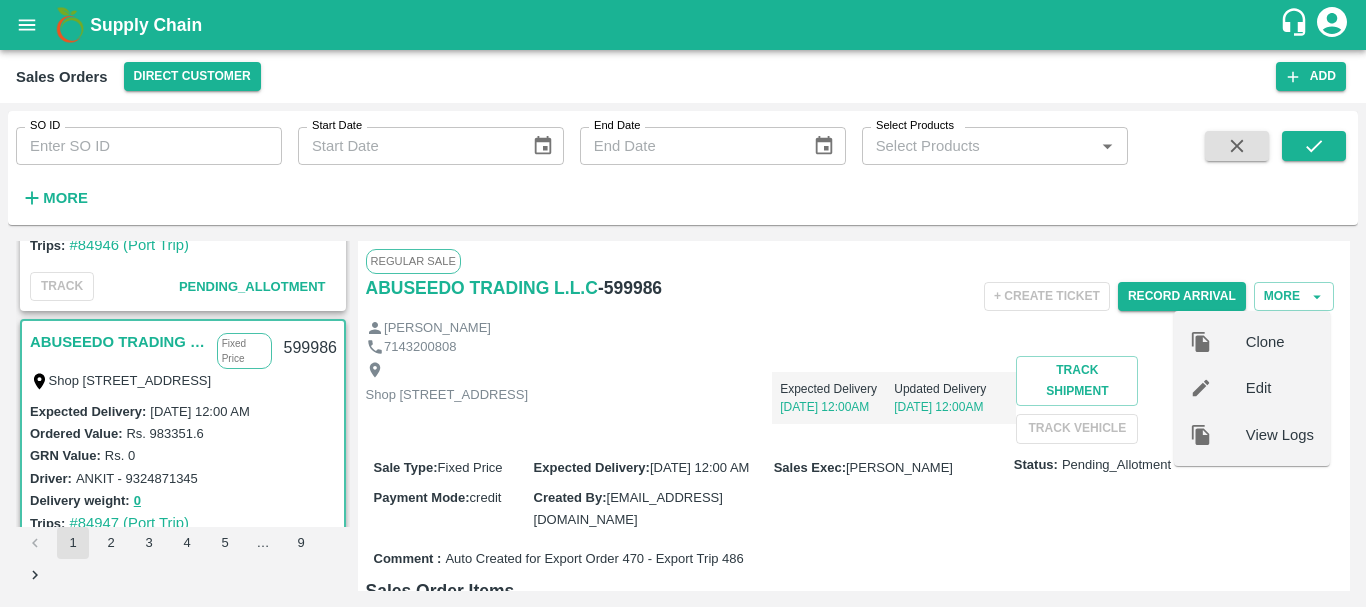 click on "Shop [STREET_ADDRESS] Expected Delivery [DATE] 12:00AM Updated Delivery [DATE] 12:00AM Track Shipment TRACK VEHICLE" at bounding box center (854, 399) 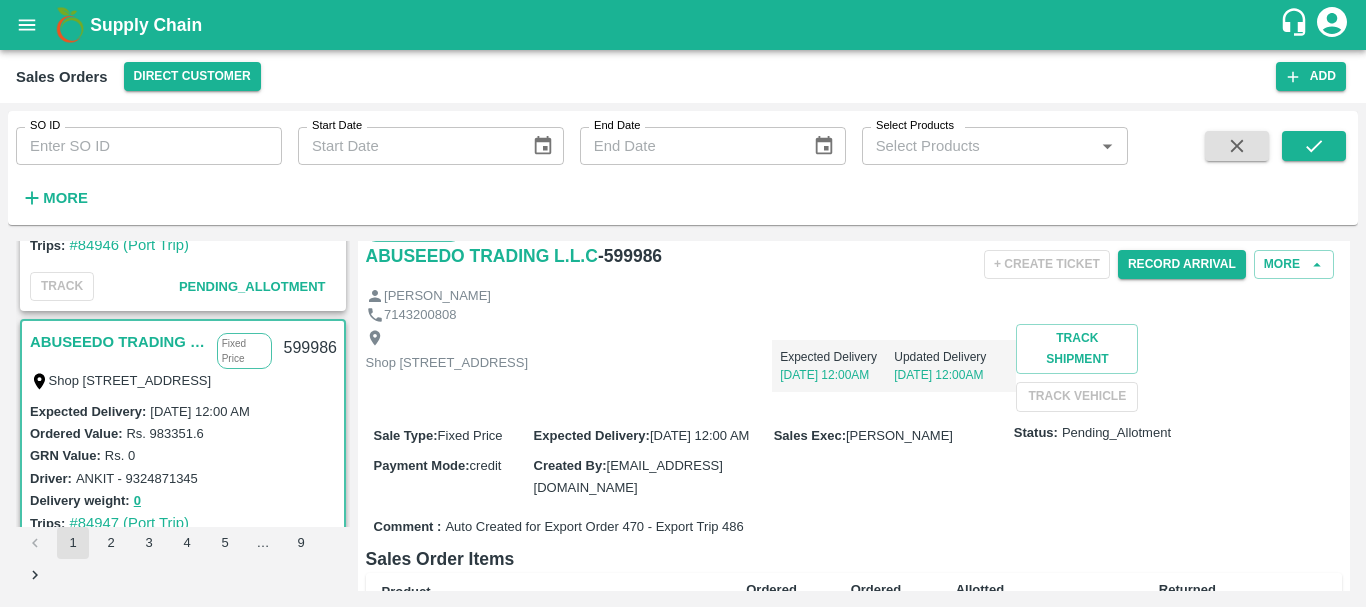 scroll, scrollTop: 0, scrollLeft: 0, axis: both 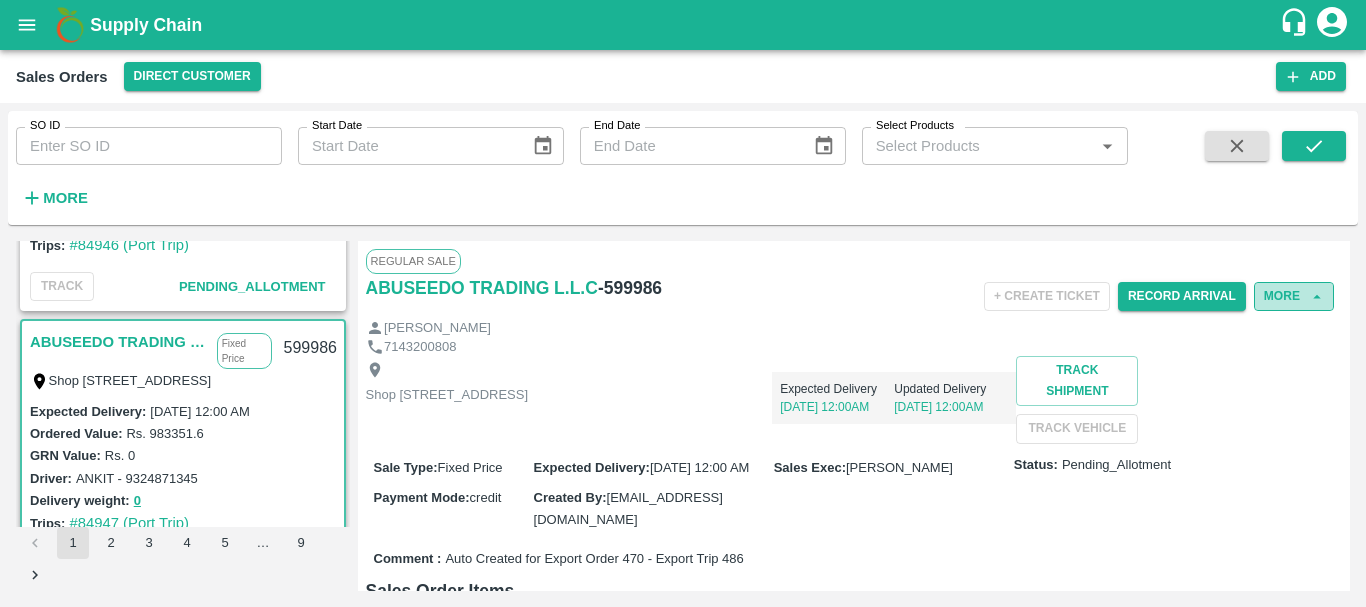click on "More" at bounding box center (1294, 296) 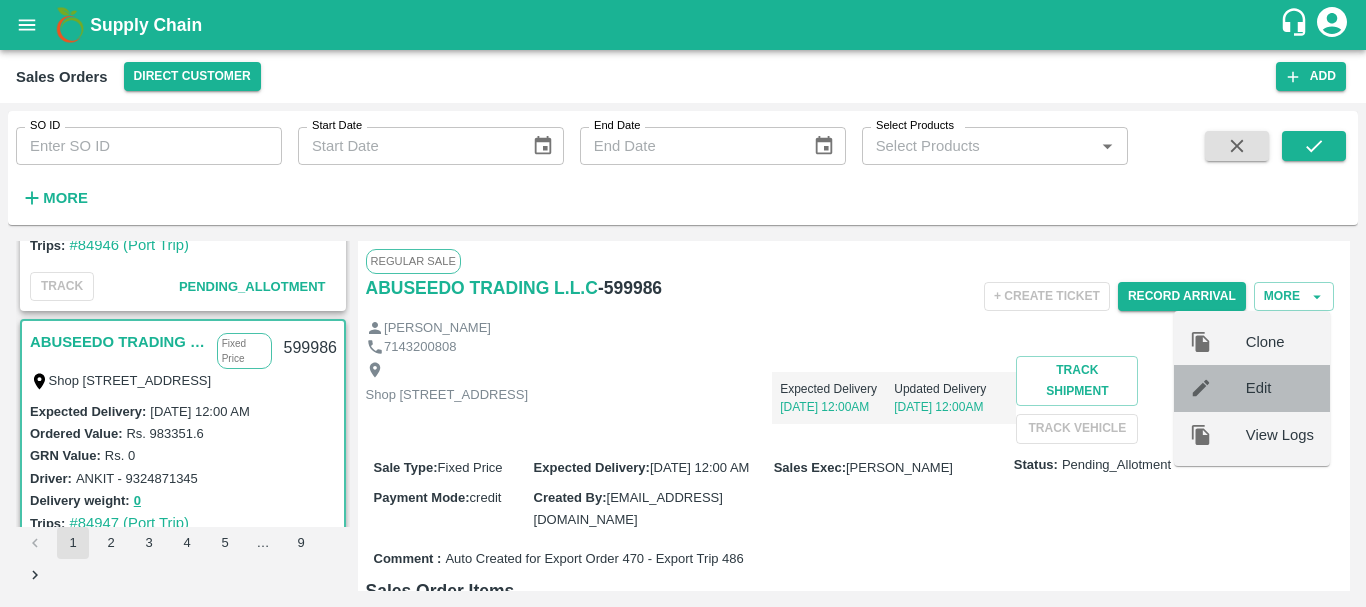 click on "Edit" at bounding box center [1280, 388] 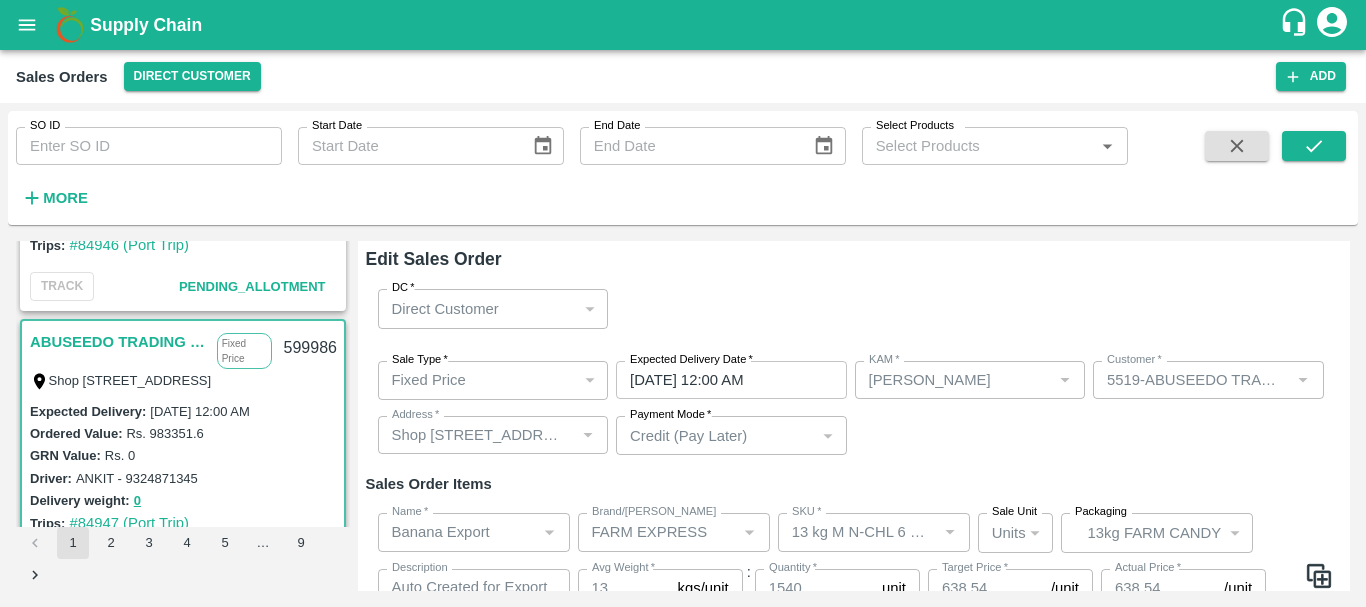 scroll, scrollTop: 101, scrollLeft: 0, axis: vertical 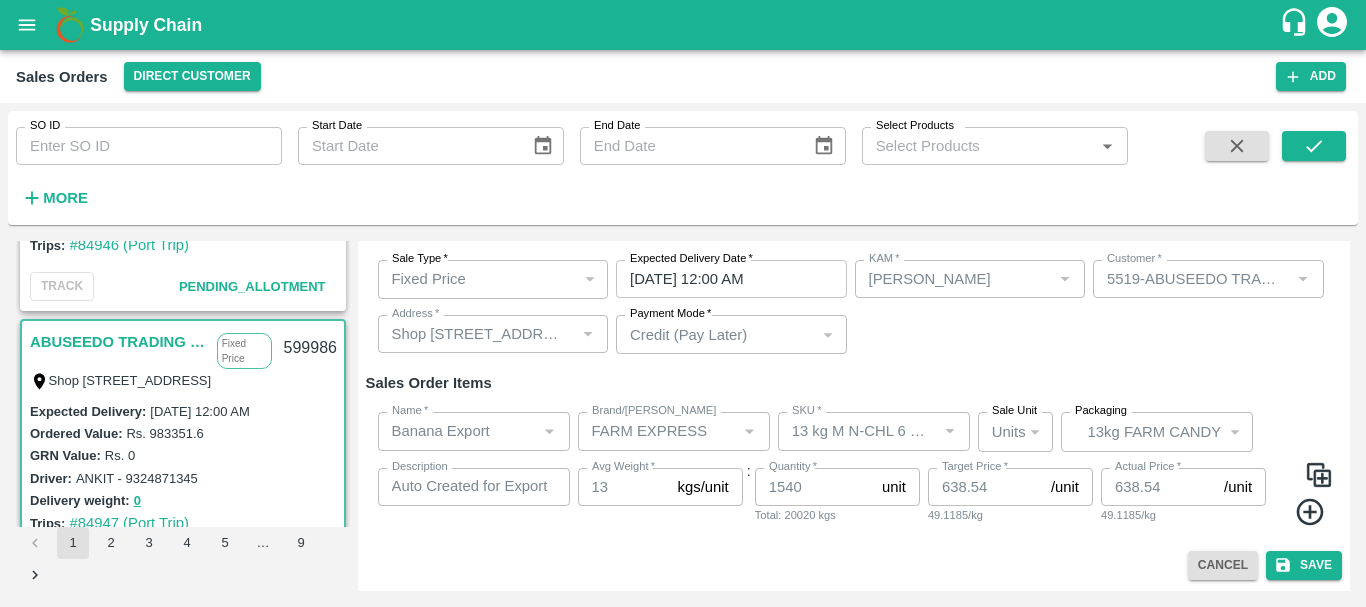 click at bounding box center (1319, 475) 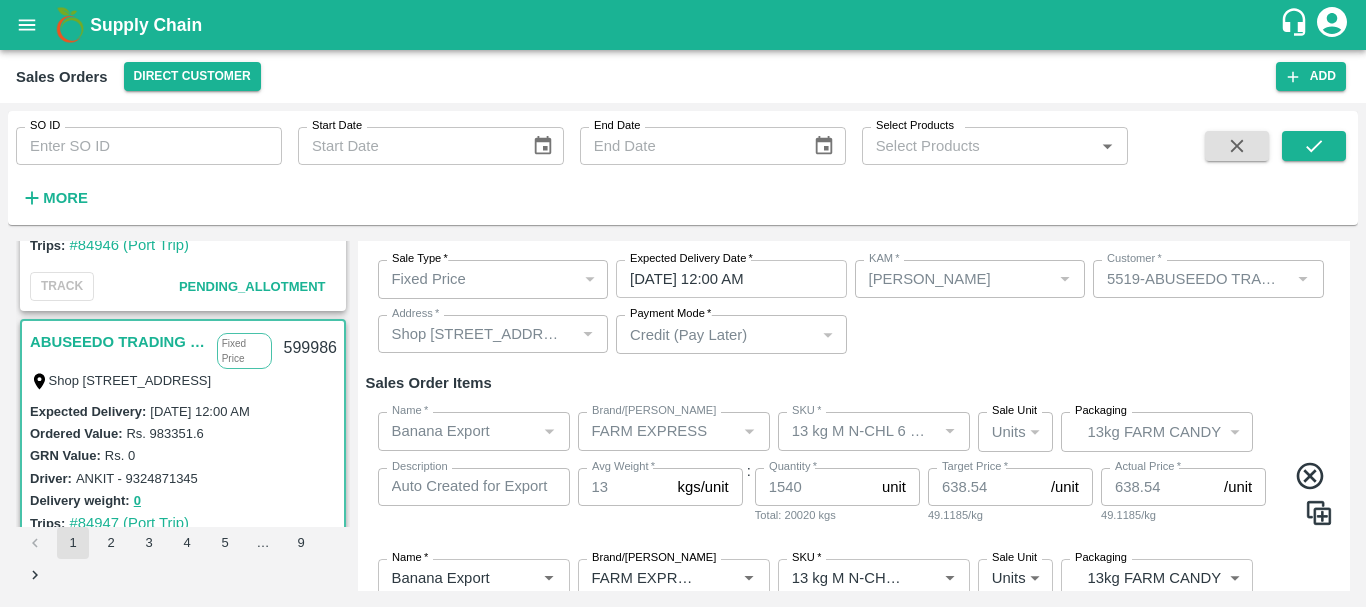click 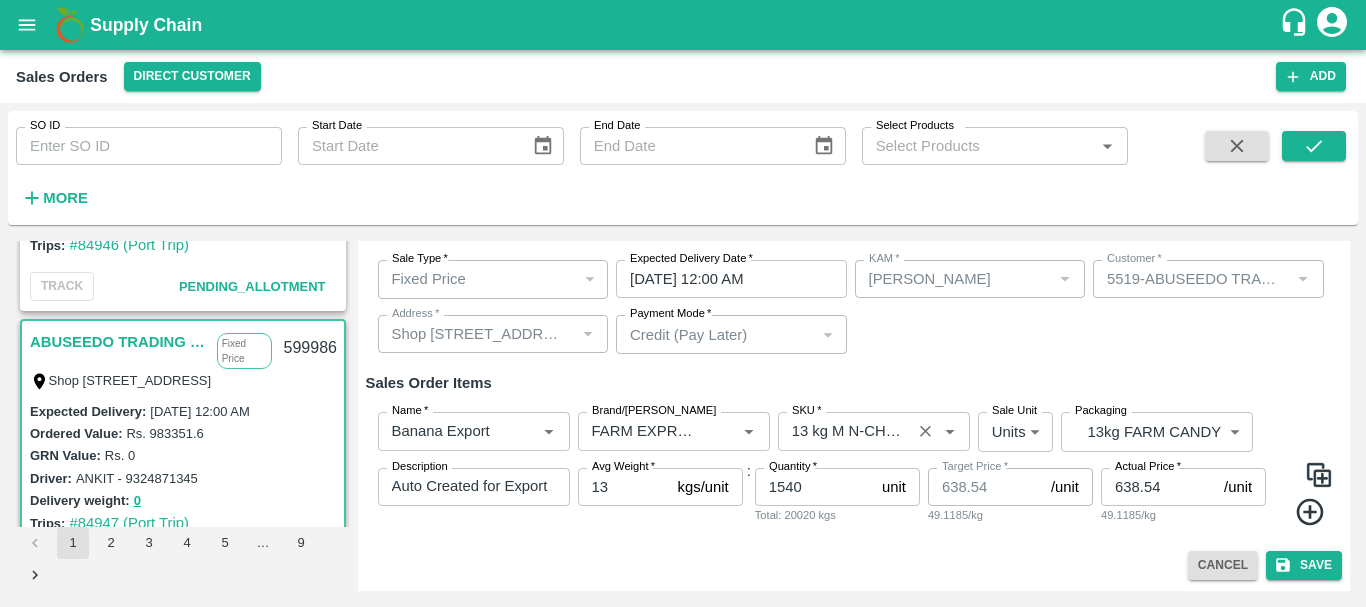 click 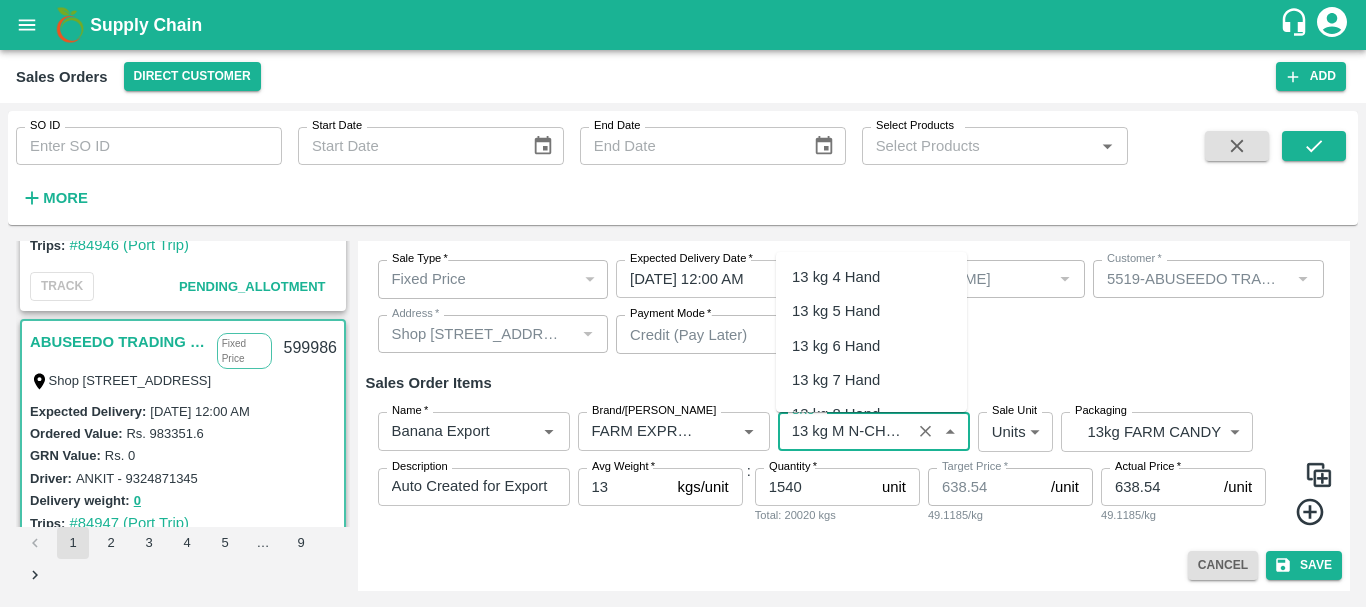 scroll, scrollTop: 0, scrollLeft: 46, axis: horizontal 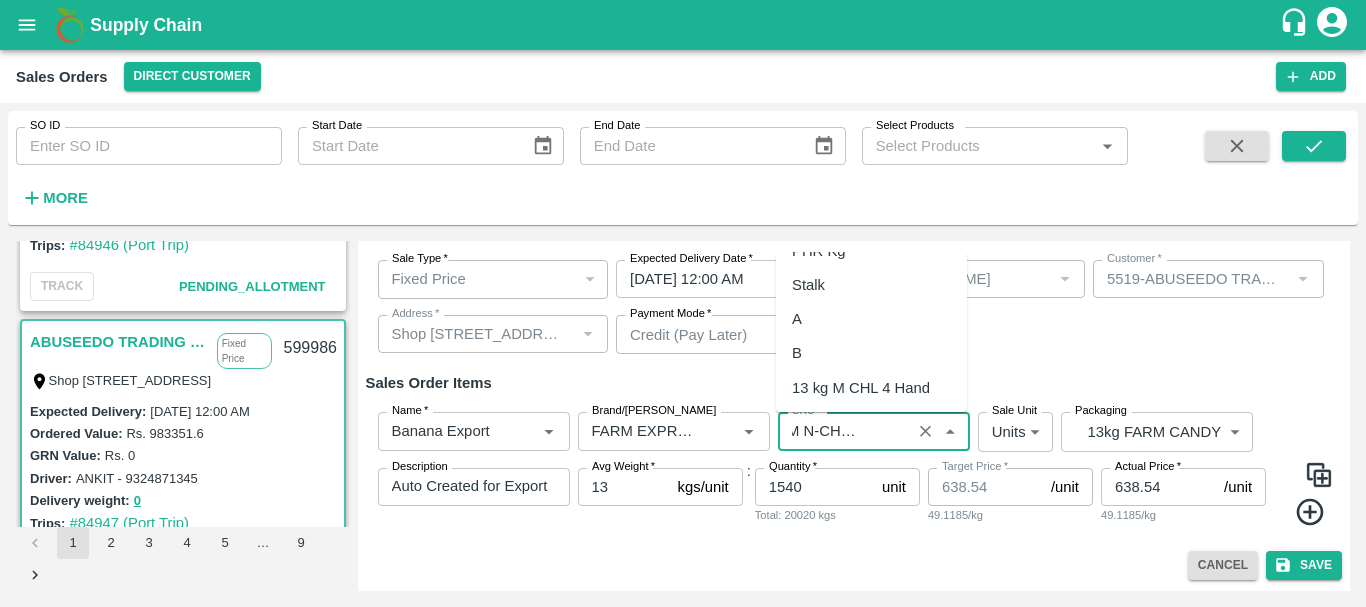 click on "13 kg M CHL 4 Hand" at bounding box center [861, 388] 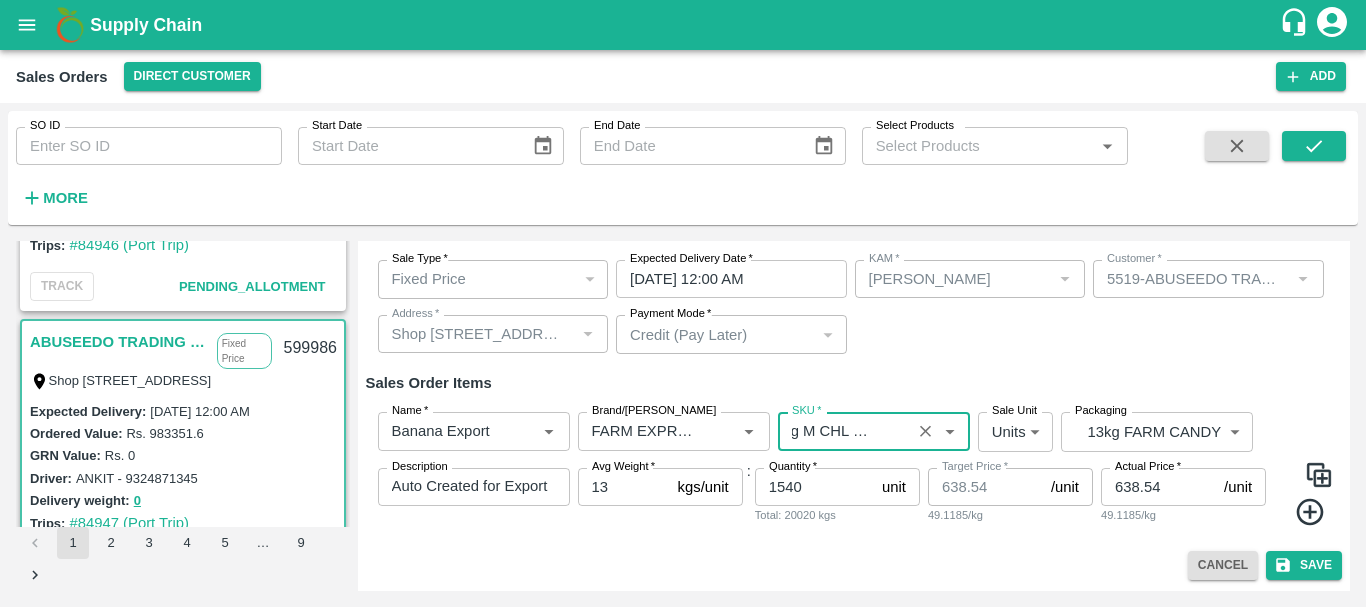 scroll, scrollTop: 0, scrollLeft: 0, axis: both 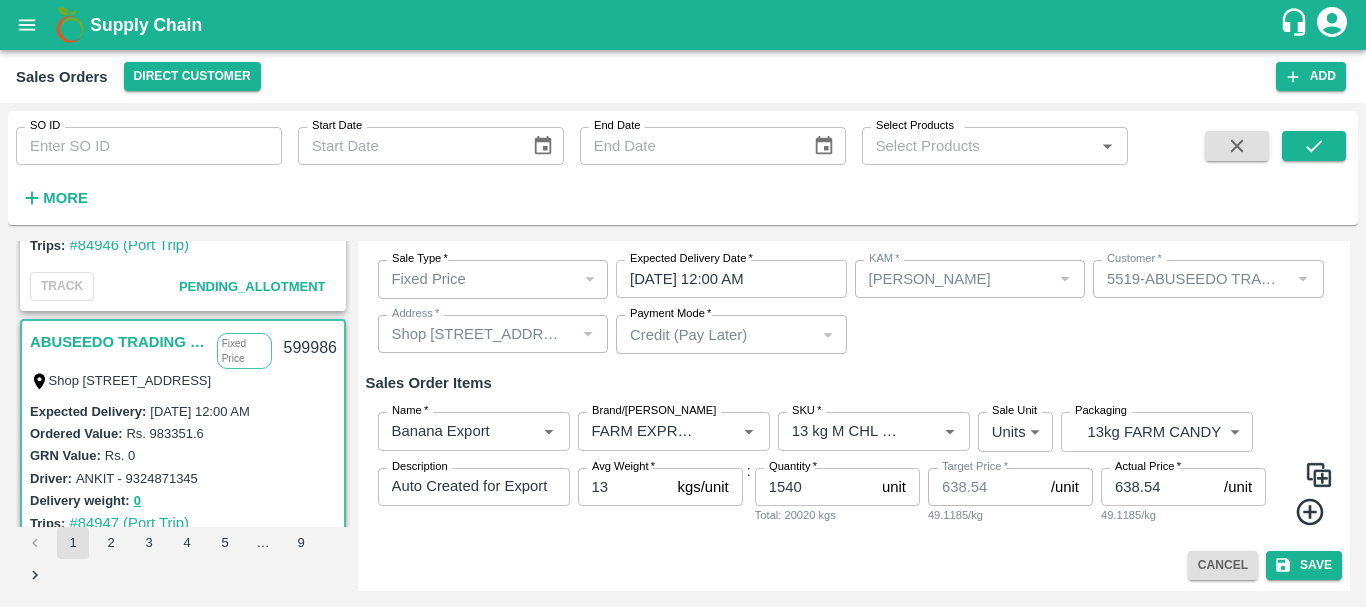 click on "Sale Type   * Fixed Price 1 Sale Type Expected Delivery Date   * [DATE] 12:00 AM Expected Delivery Date KAM   * KAM   * Customer   * Customer   * Address   * Address   * Payment Mode   * Credit (Pay Later) credit Payment Mode" at bounding box center [854, 307] 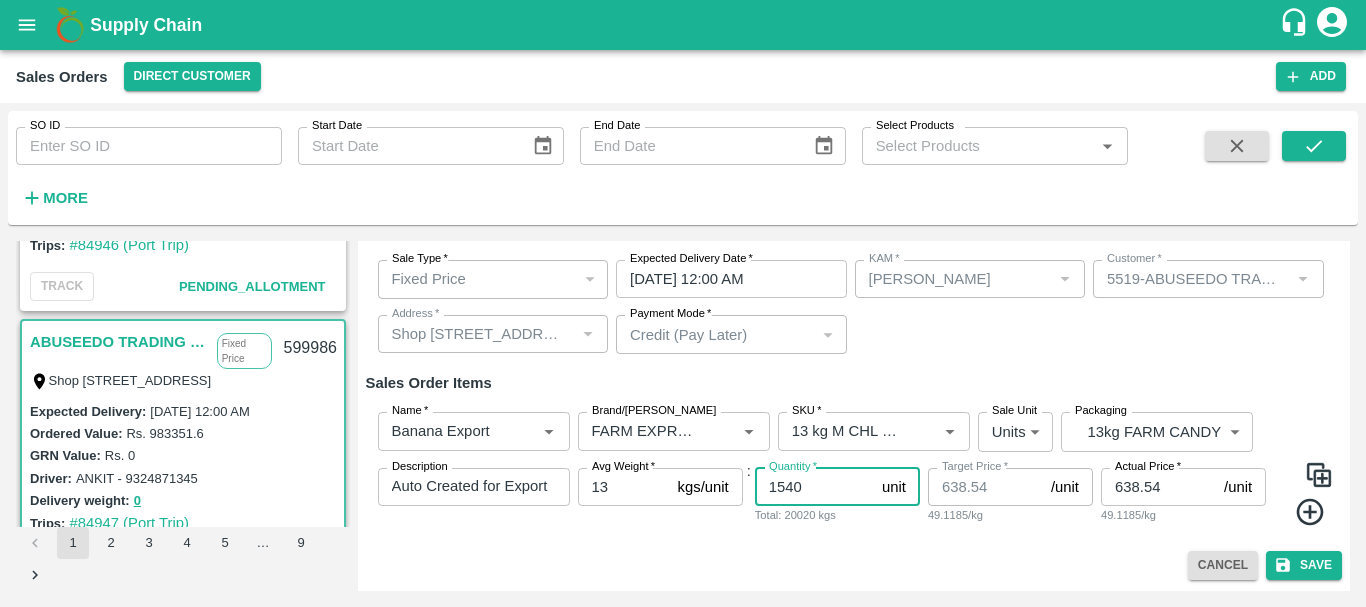 click on "1540" at bounding box center [814, 487] 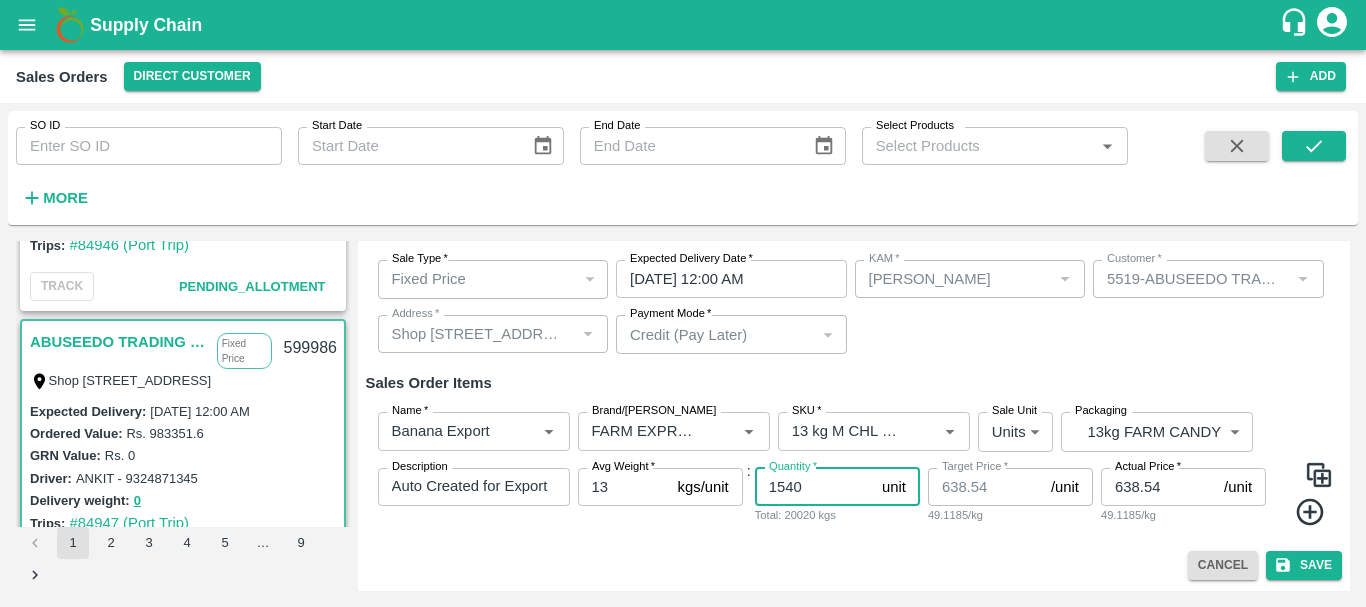click on "Sale Type   * Fixed Price 1 Sale Type Expected Delivery Date   * [DATE] 12:00 AM Expected Delivery Date KAM   * KAM   * Customer   * Customer   * Address   * Address   * Payment Mode   * Credit (Pay Later) credit Payment Mode" at bounding box center [854, 307] 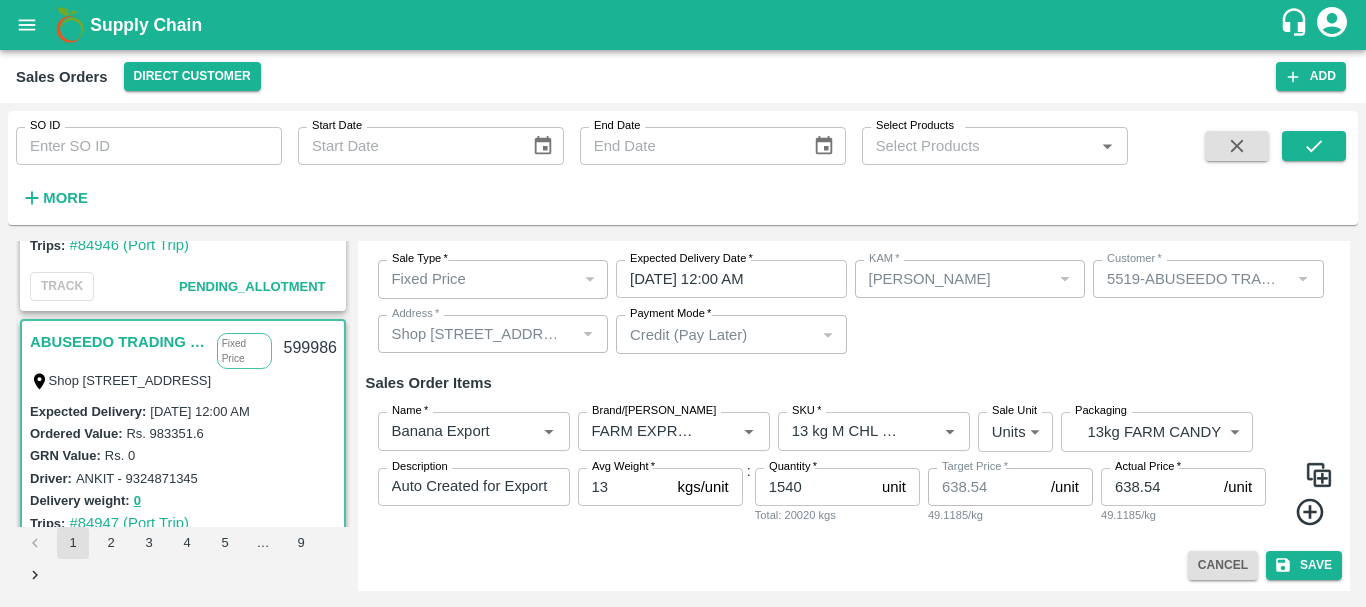 click at bounding box center (1319, 475) 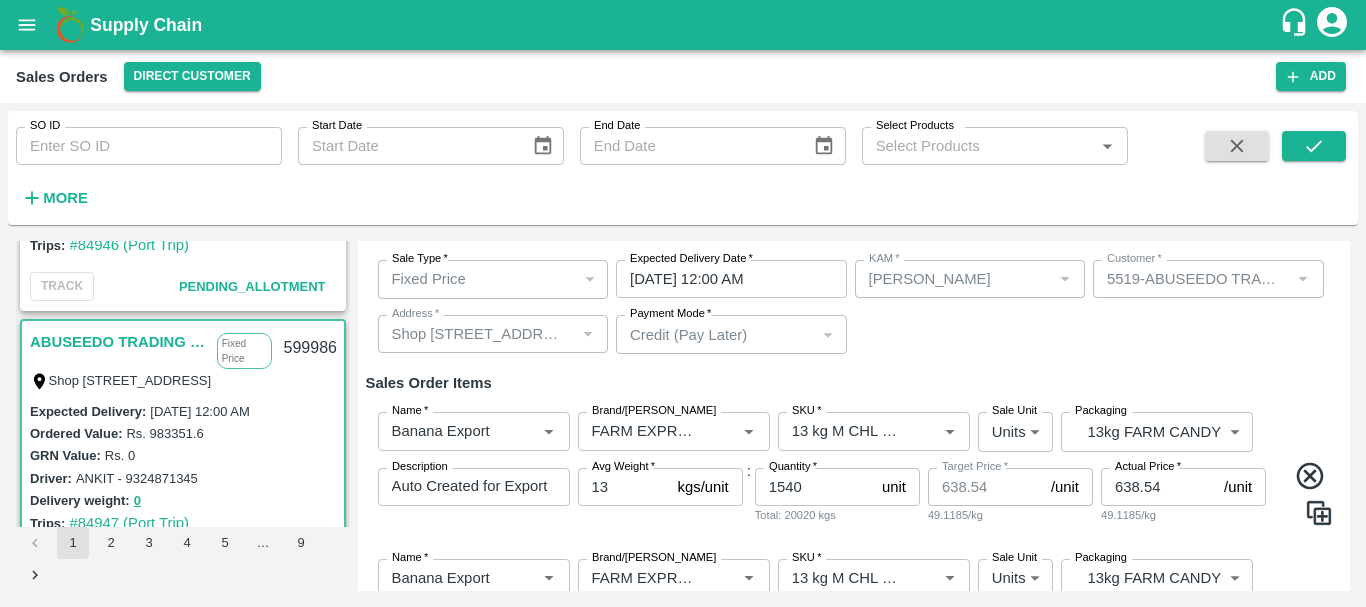 scroll, scrollTop: 286, scrollLeft: 0, axis: vertical 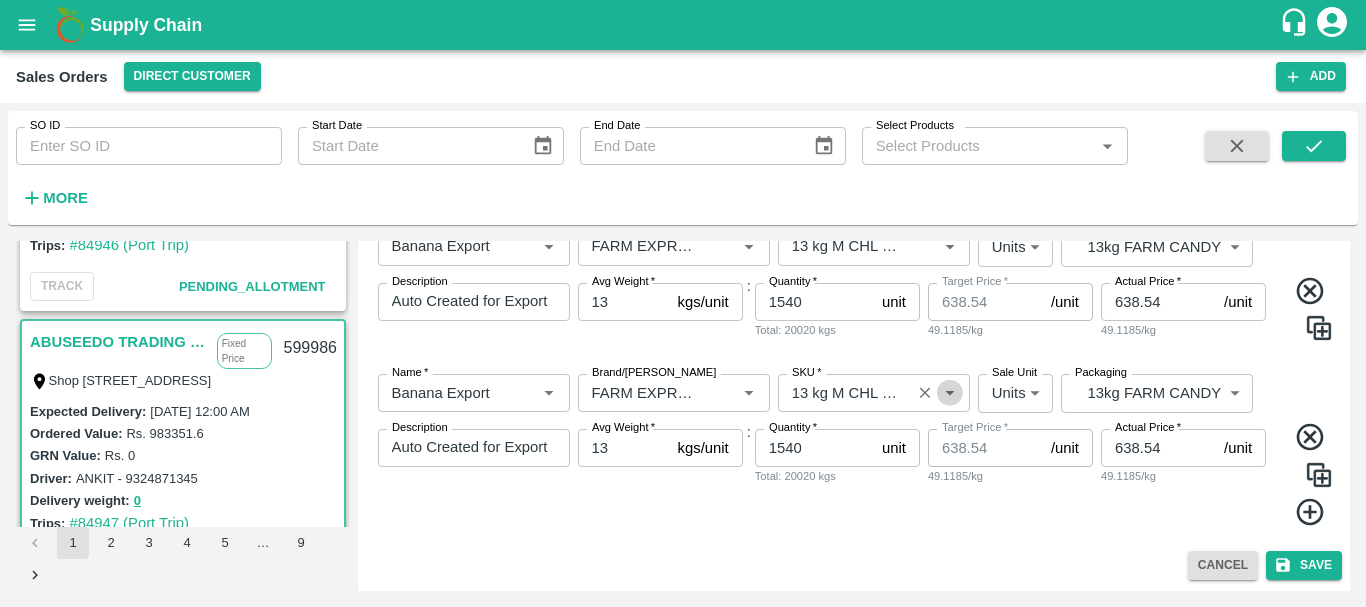 click 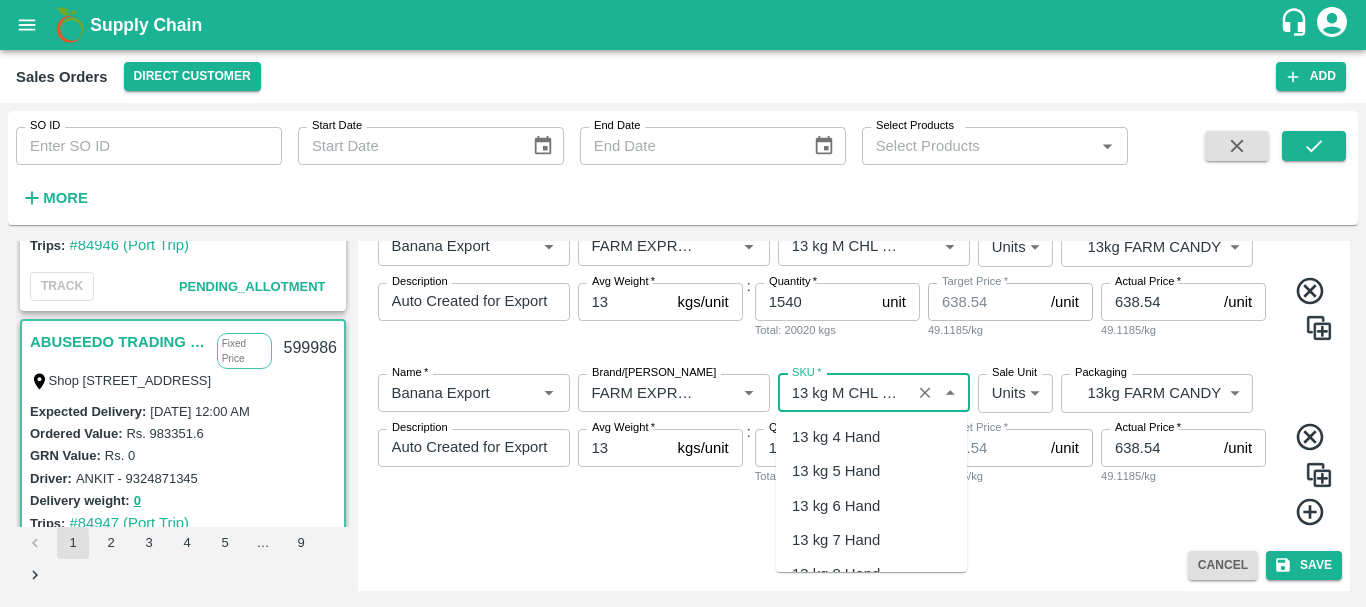 scroll, scrollTop: 0, scrollLeft: 30, axis: horizontal 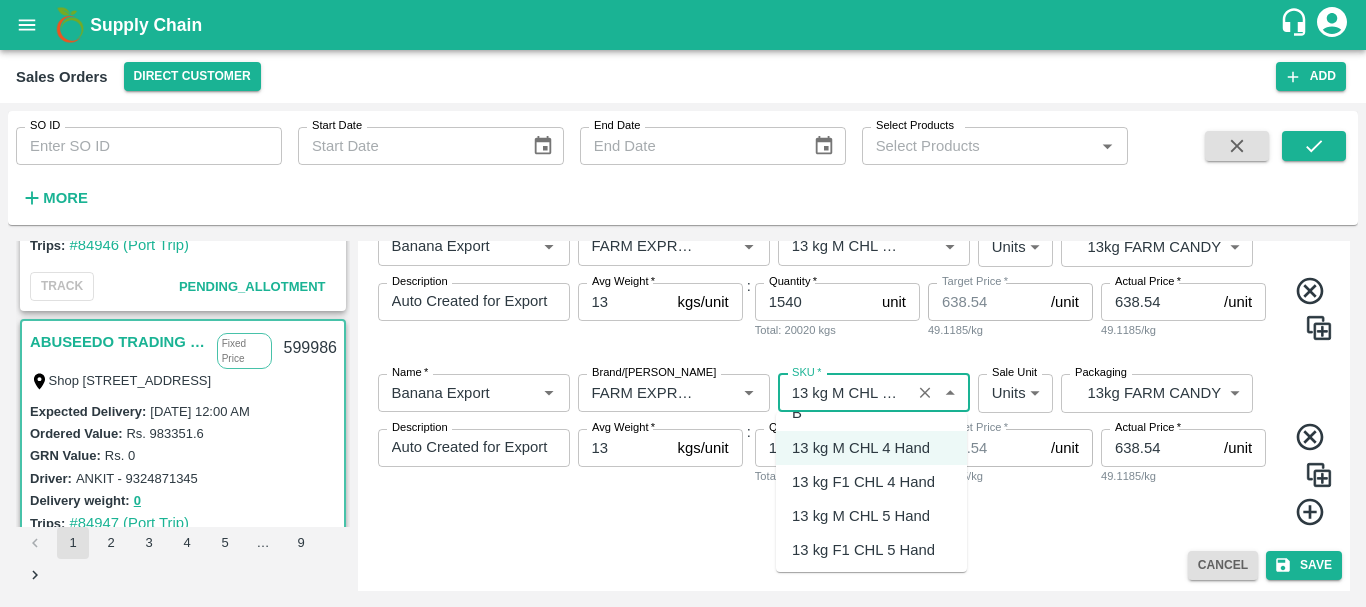 click on "Target Price   * 638.54 /unit Target Price 49.1185/kg" at bounding box center [1010, 478] 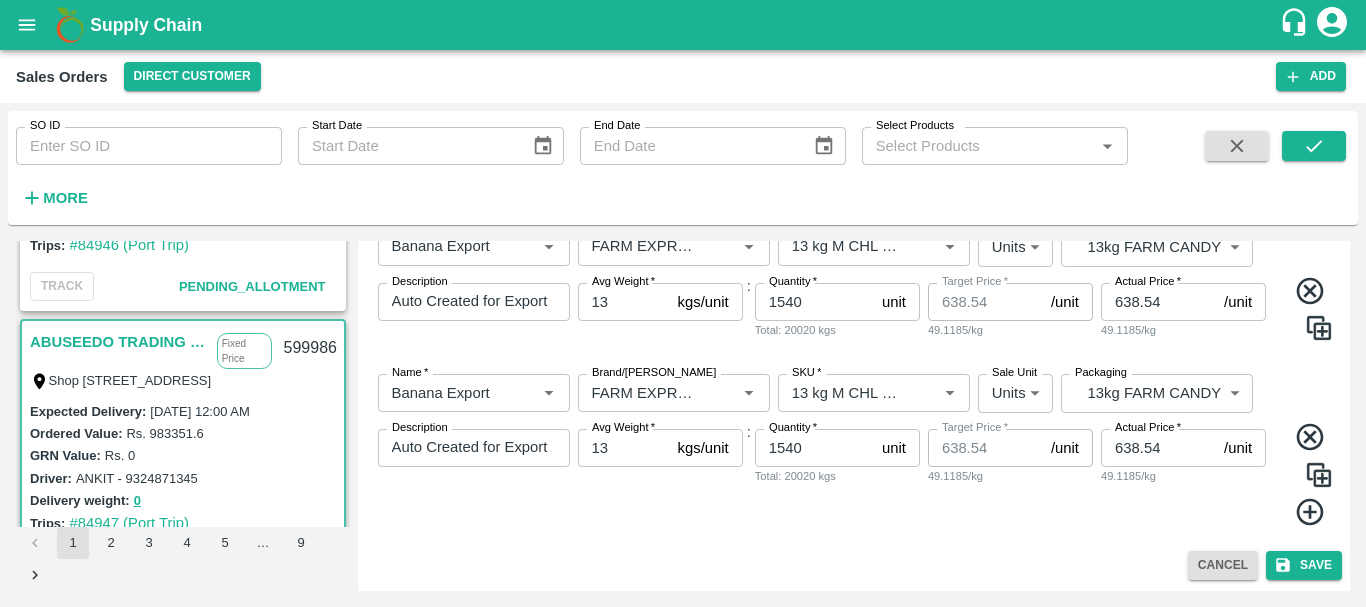 click on "Target Price   * 638.54 /unit Target Price 49.1185/kg" at bounding box center (1010, 478) 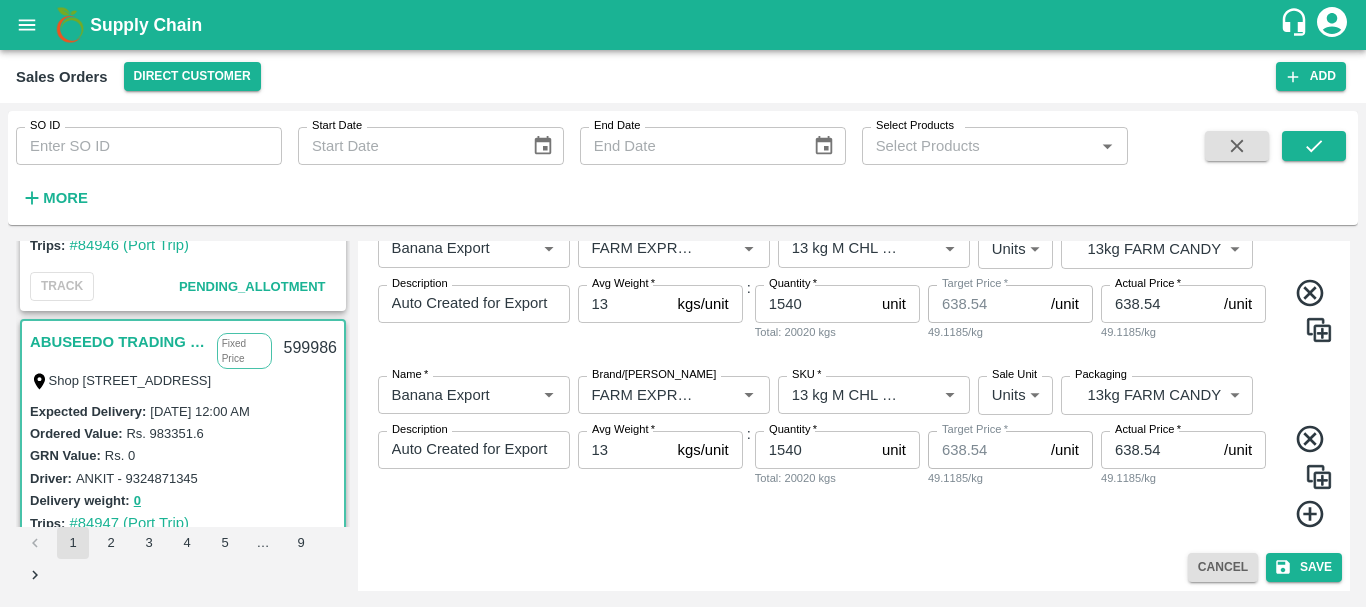 scroll, scrollTop: 286, scrollLeft: 0, axis: vertical 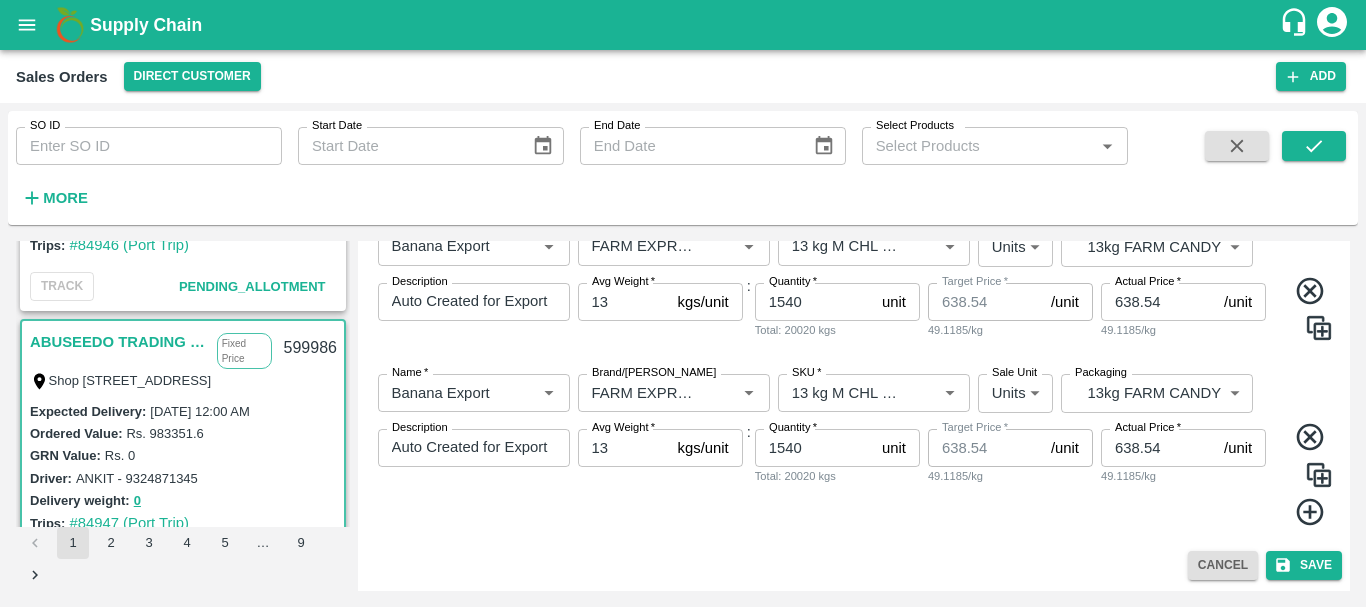 click on "Cancel" at bounding box center (1223, 565) 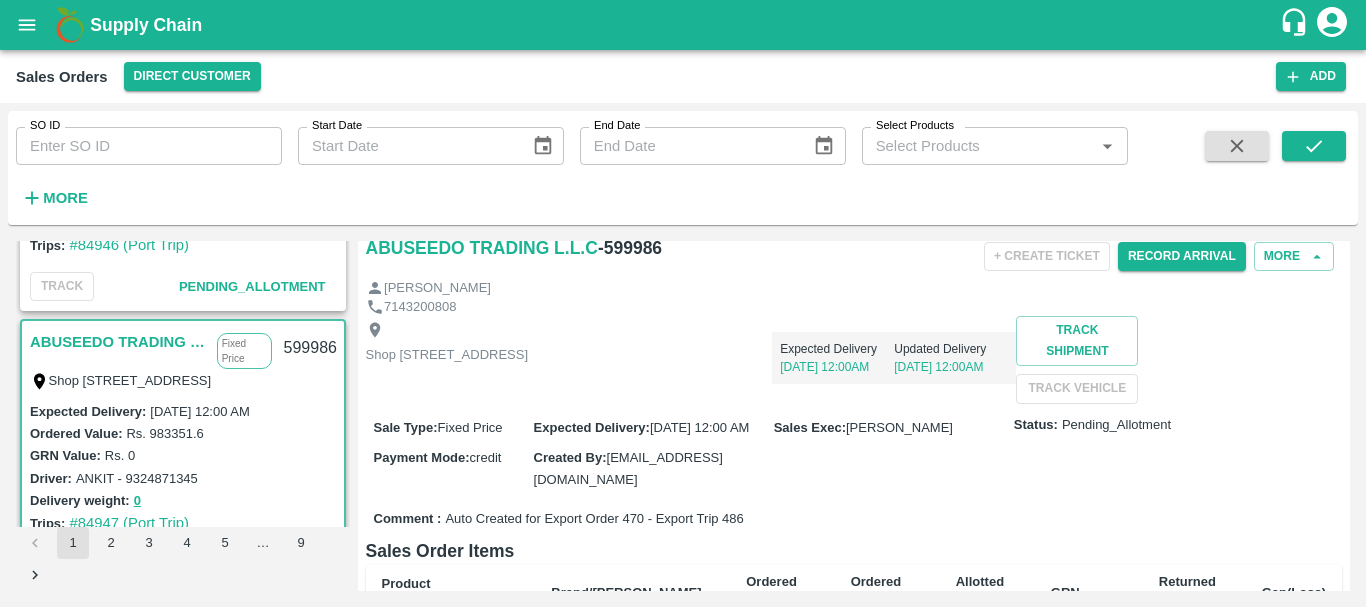 scroll, scrollTop: 39, scrollLeft: 0, axis: vertical 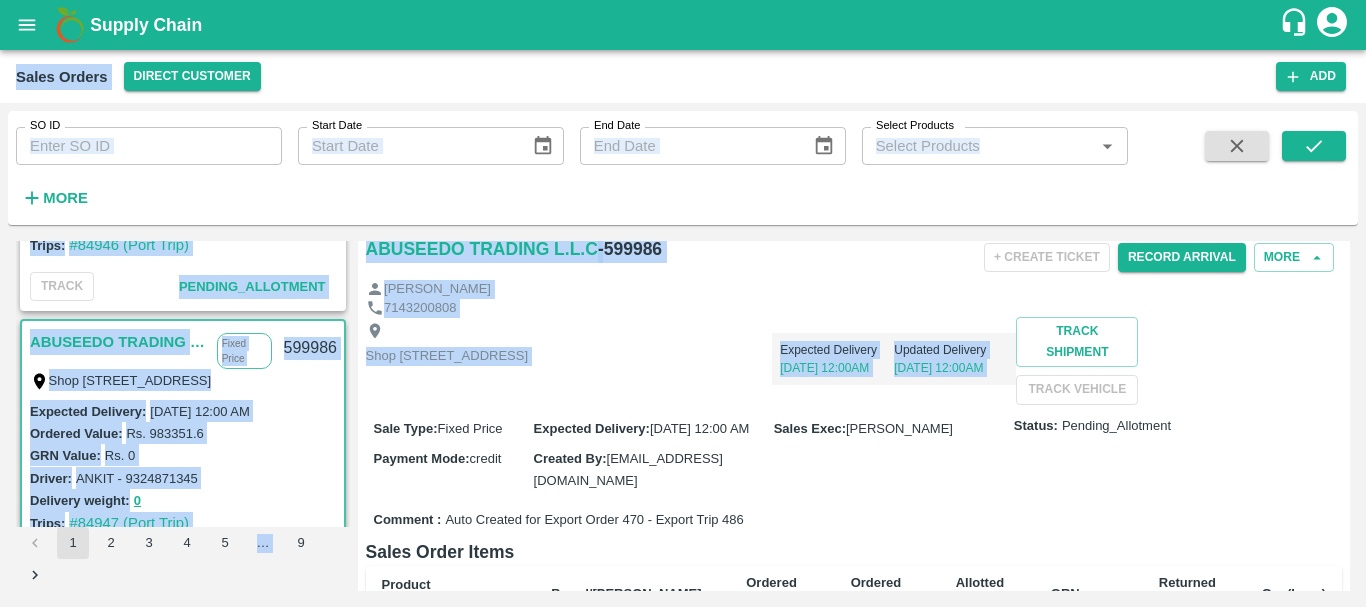 drag, startPoint x: 594, startPoint y: 466, endPoint x: 864, endPoint y: 47, distance: 498.45862 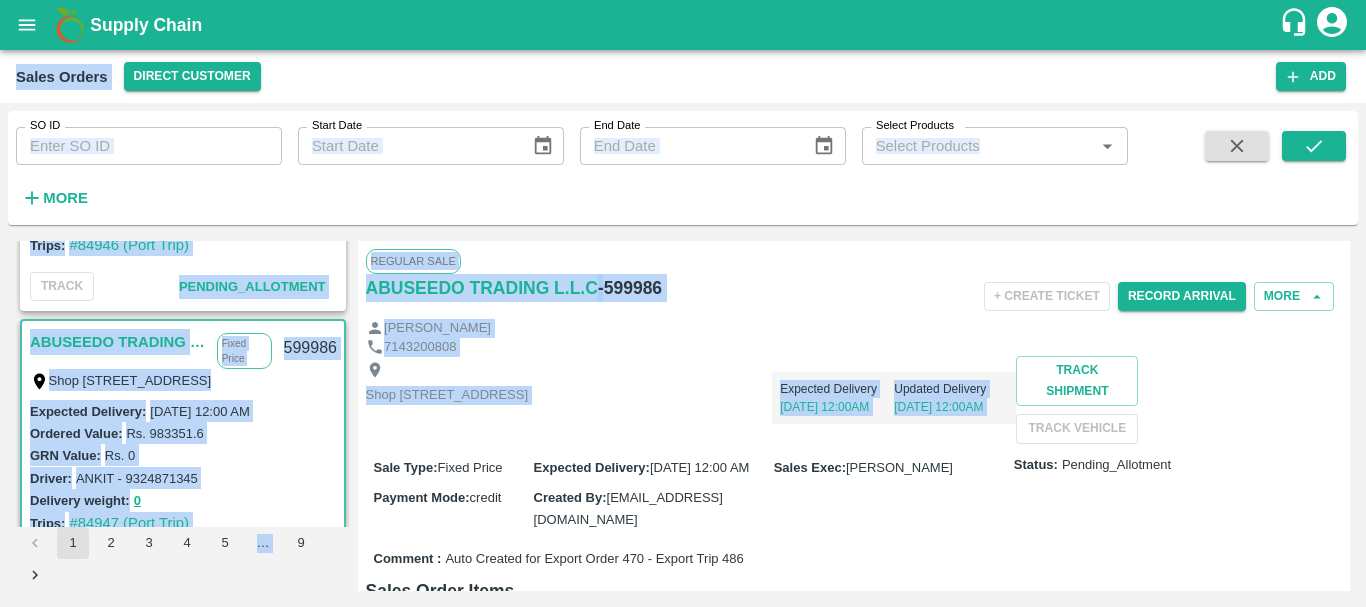 click on "[PERSON_NAME]" at bounding box center [854, 328] 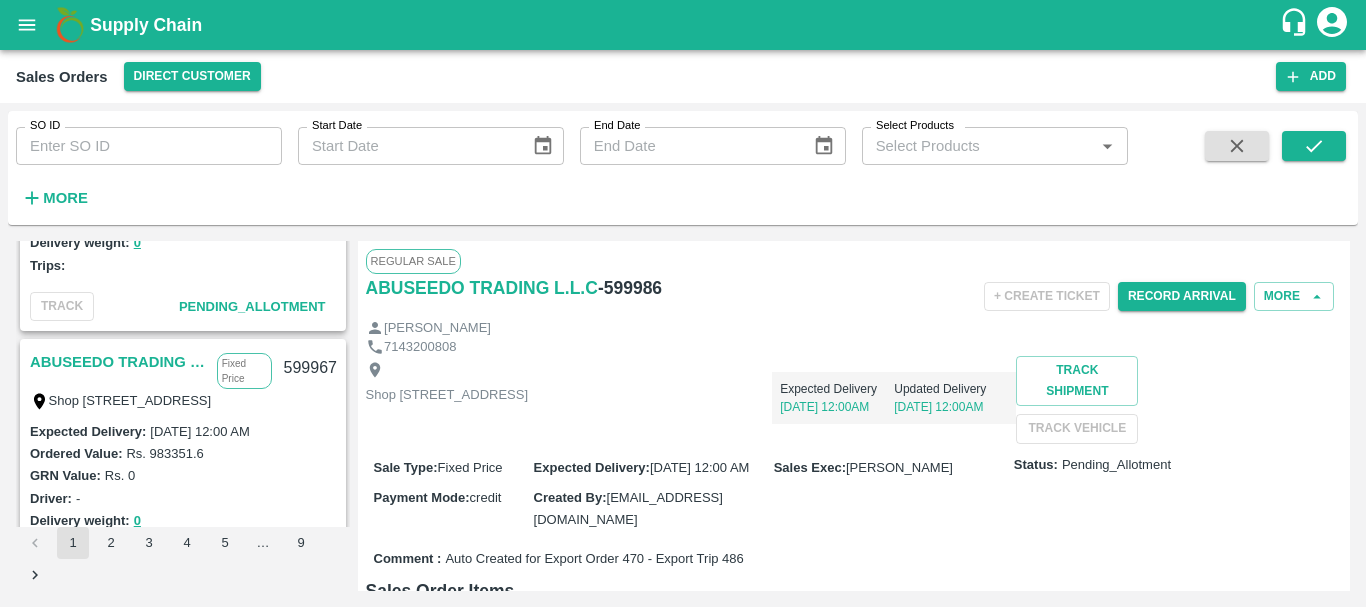 scroll, scrollTop: 6664, scrollLeft: 0, axis: vertical 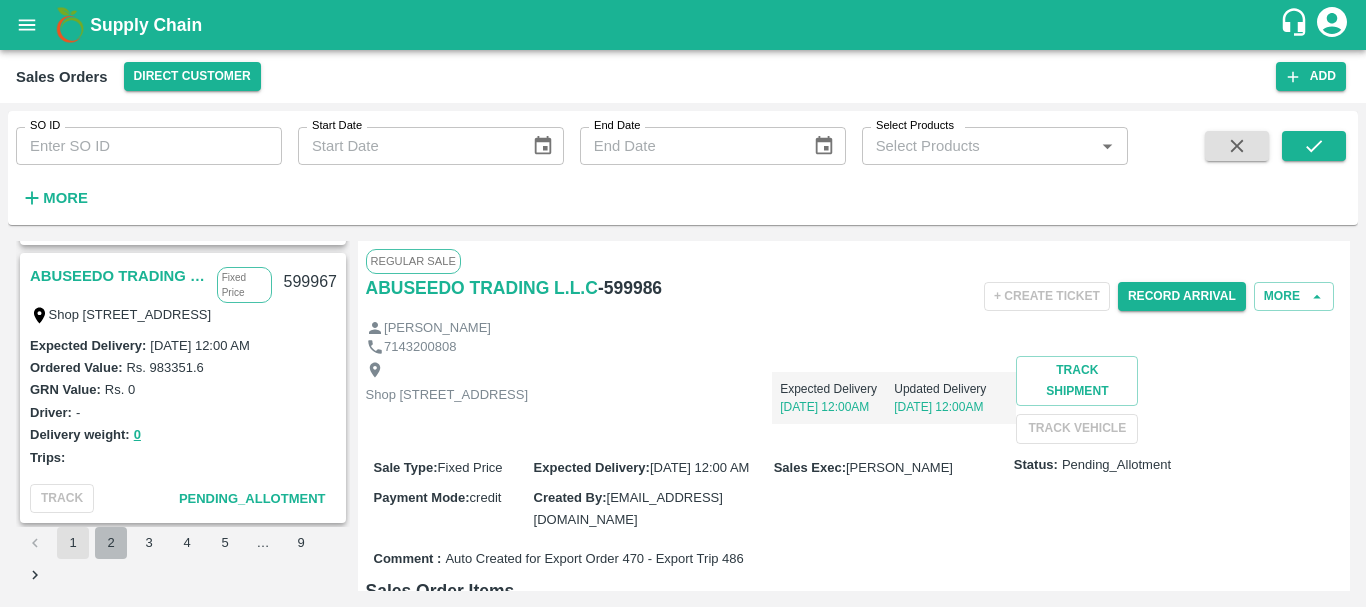 click on "2" at bounding box center (111, 543) 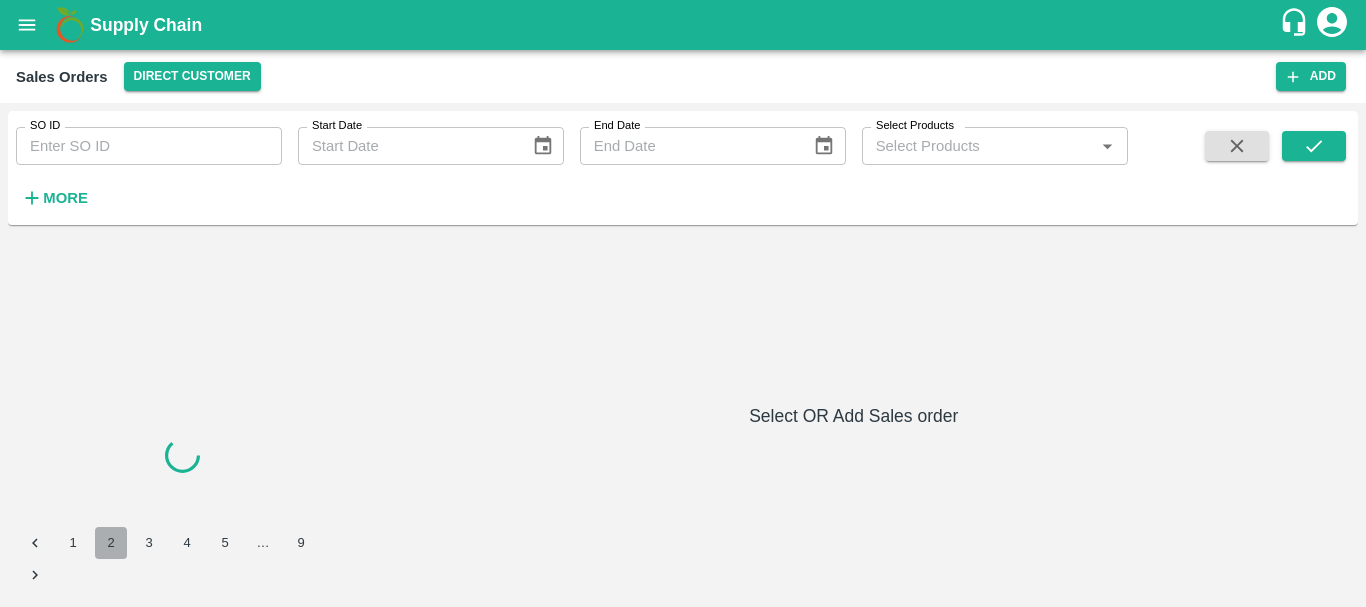 scroll, scrollTop: 0, scrollLeft: 0, axis: both 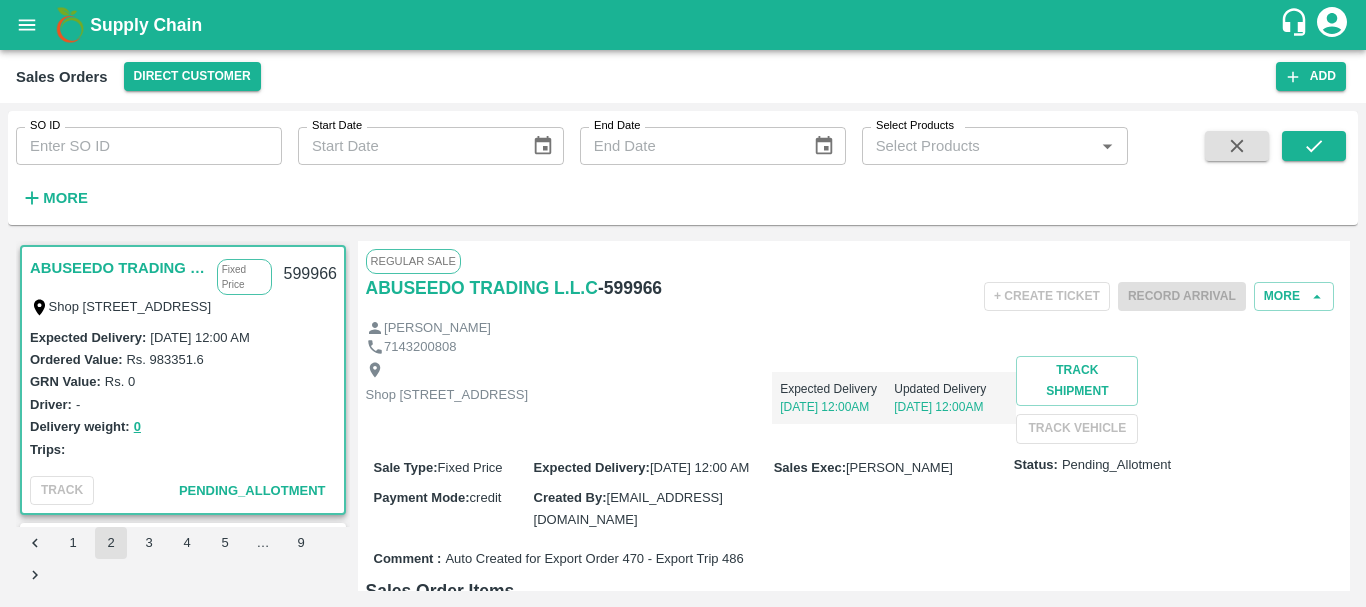 click on "ABUSEEDO TRADING L.L.C" at bounding box center [118, 268] 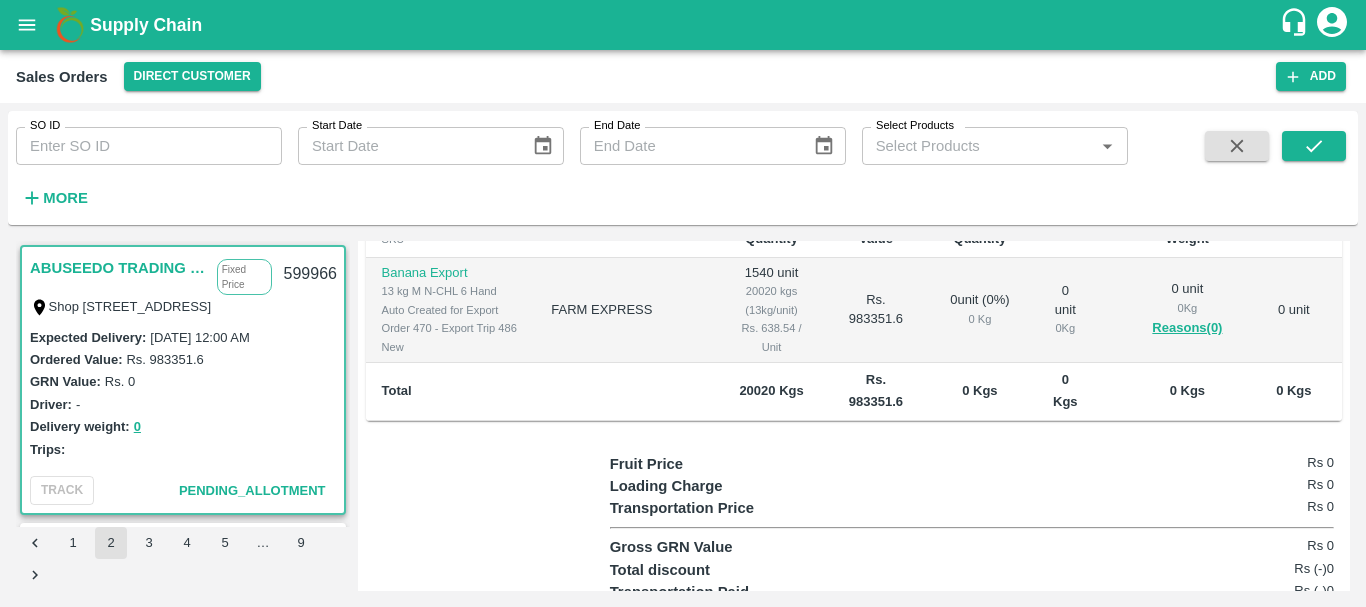 scroll, scrollTop: 0, scrollLeft: 0, axis: both 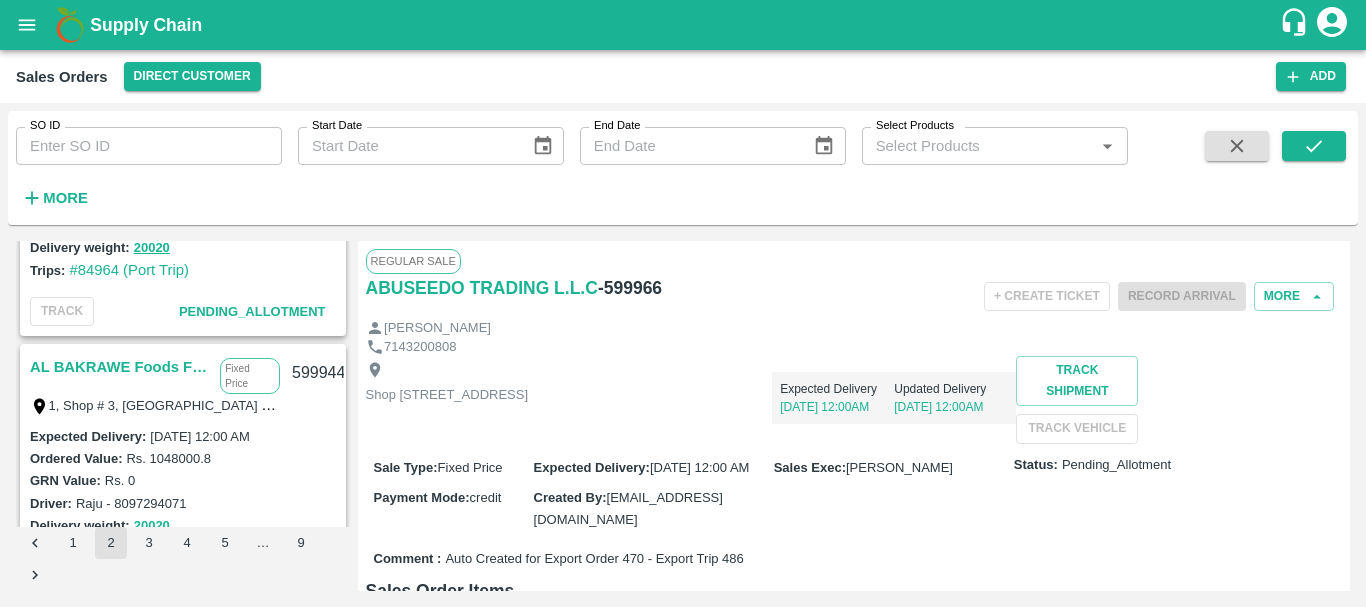 click on "AL BAKRAWE Foods FZE" at bounding box center [120, 367] 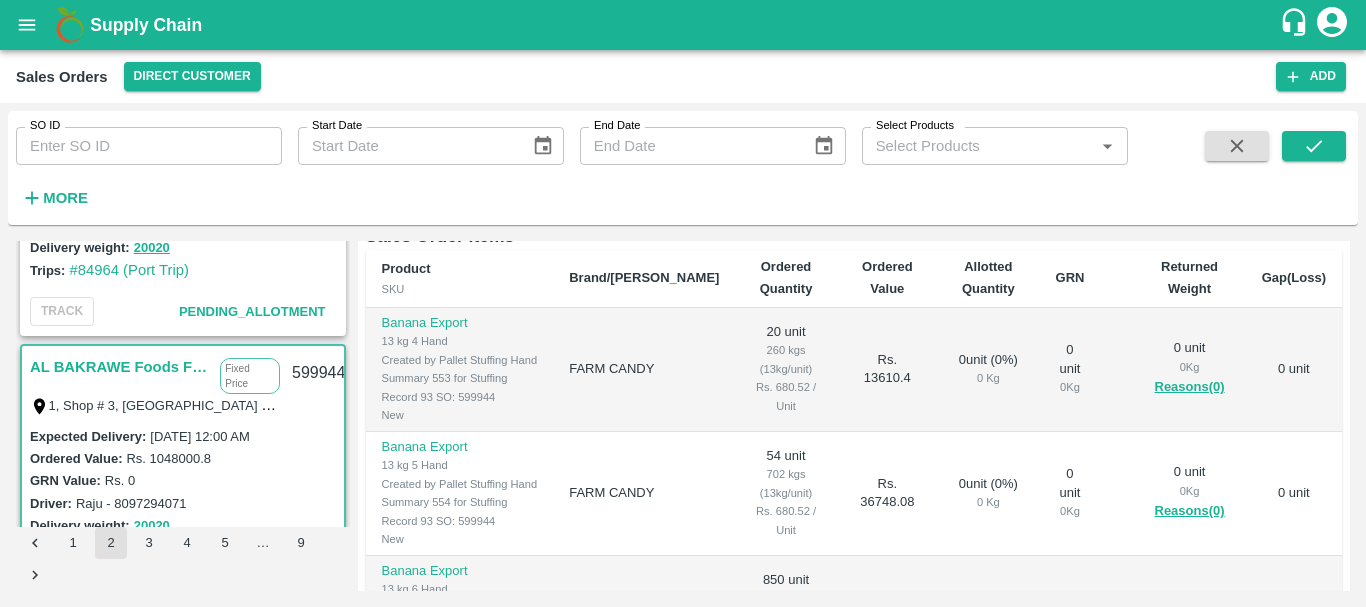 scroll, scrollTop: 738, scrollLeft: 0, axis: vertical 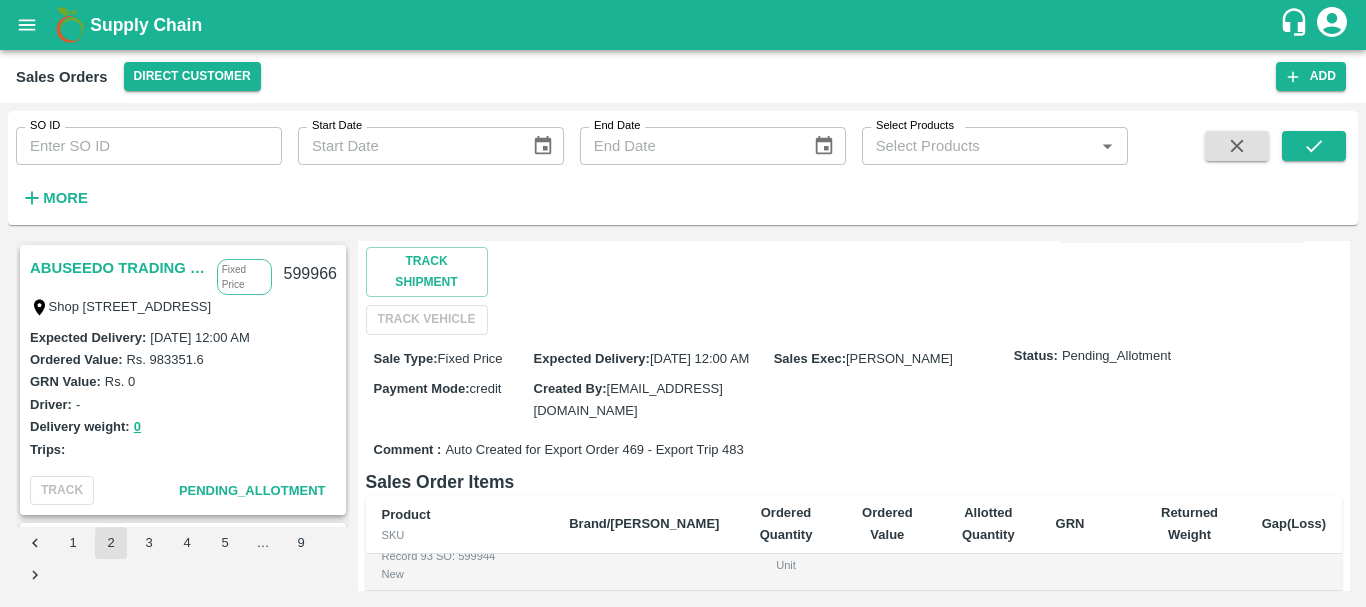click on "ABUSEEDO TRADING L.L.C" at bounding box center (118, 268) 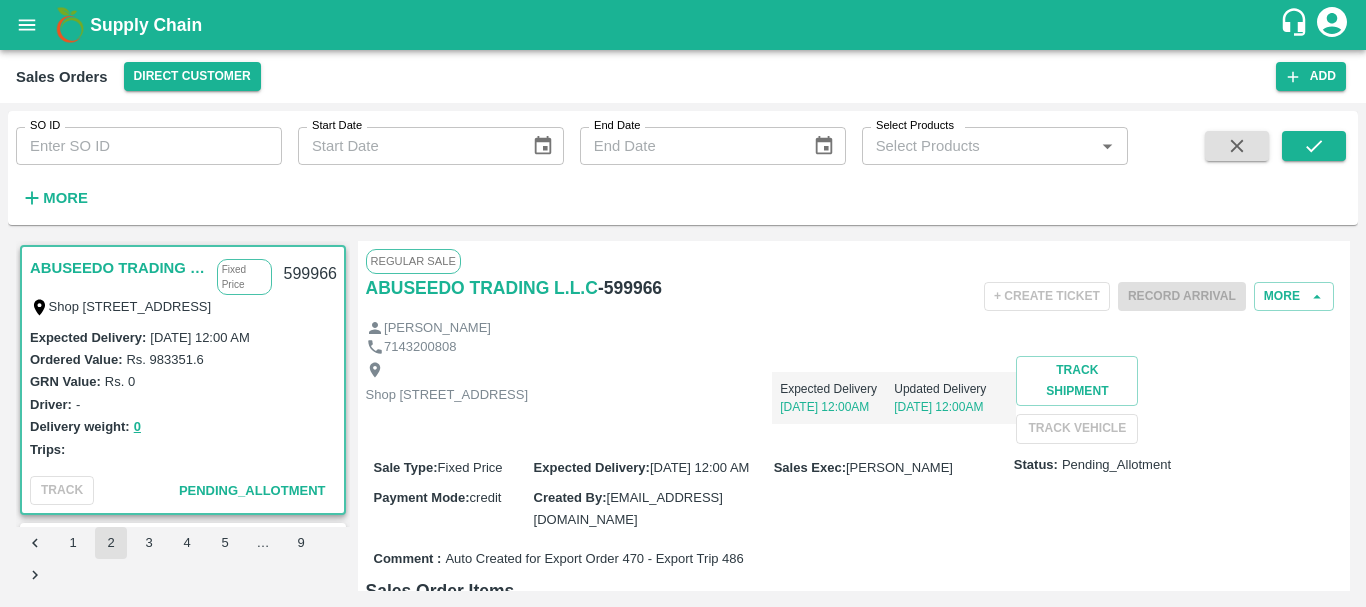 scroll, scrollTop: 1, scrollLeft: 0, axis: vertical 